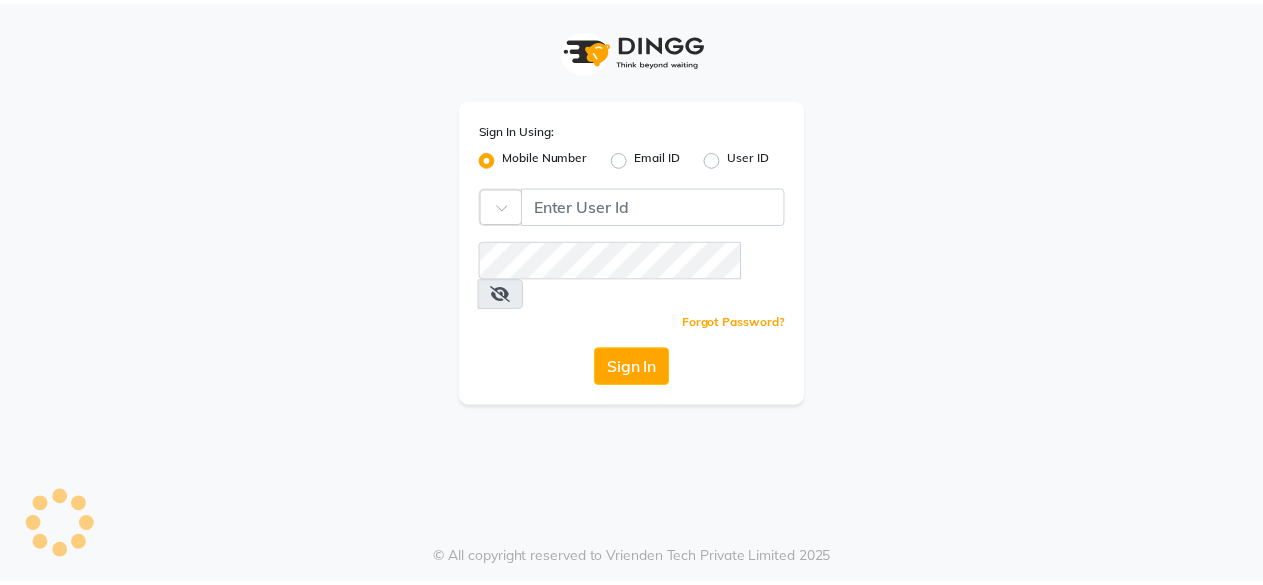 scroll, scrollTop: 0, scrollLeft: 0, axis: both 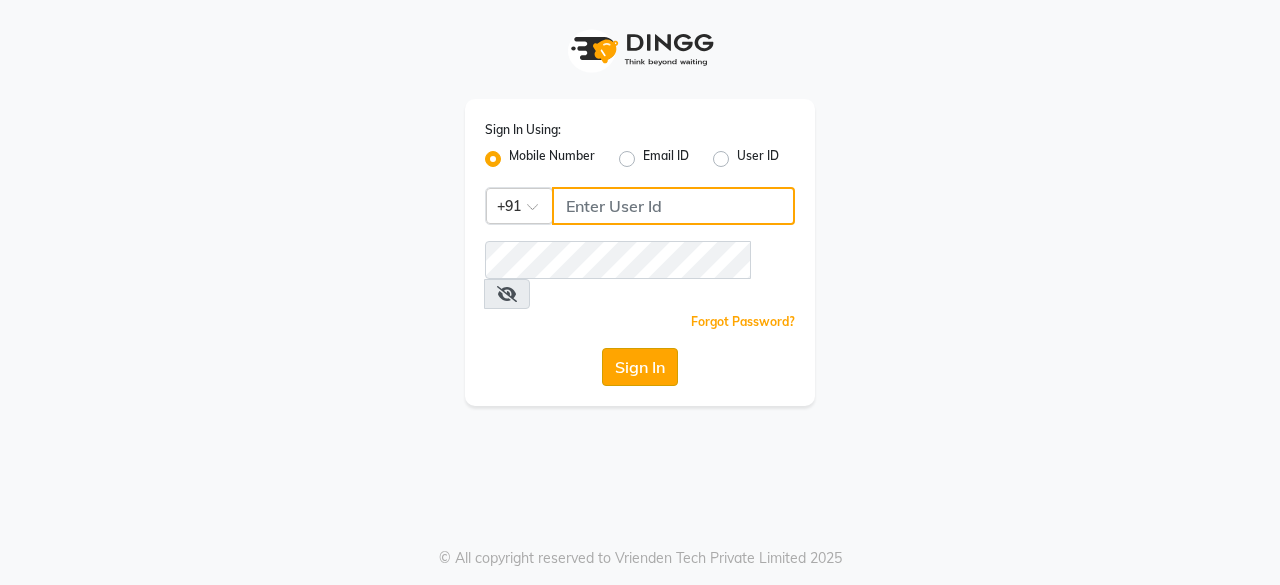 type on "8779795277" 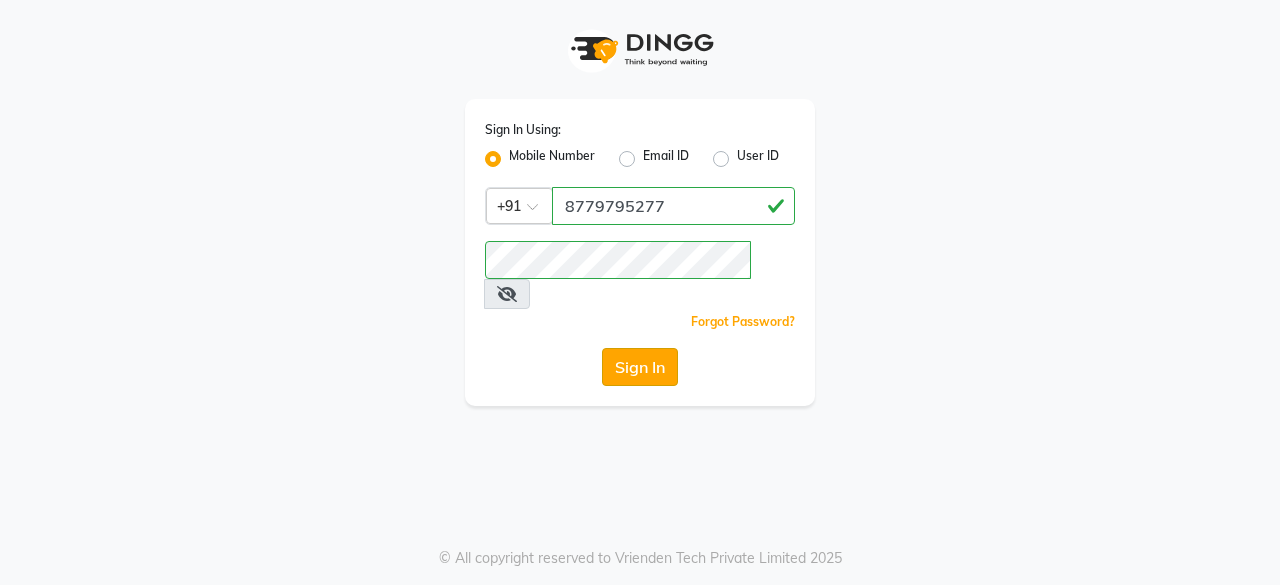 click on "Sign In" 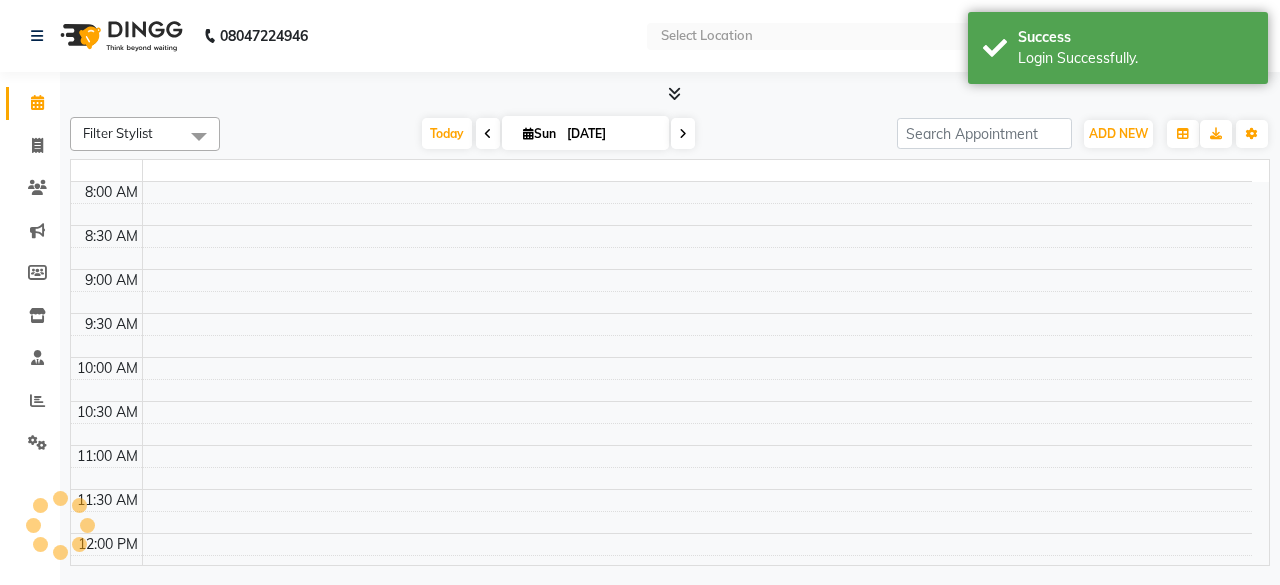 select on "en" 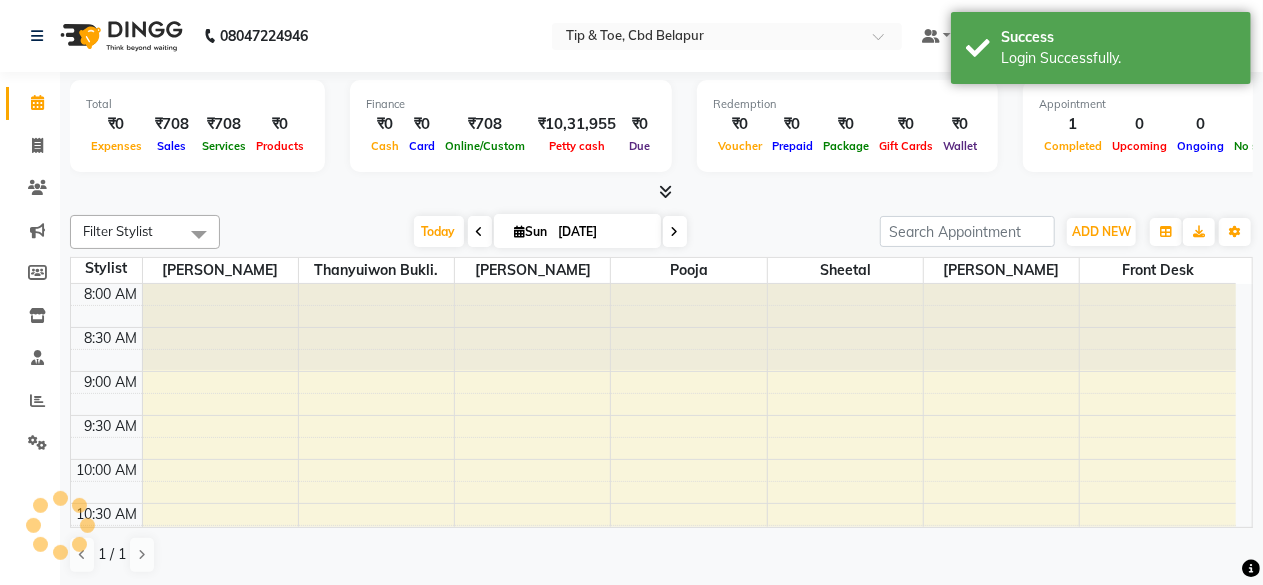 scroll, scrollTop: 0, scrollLeft: 0, axis: both 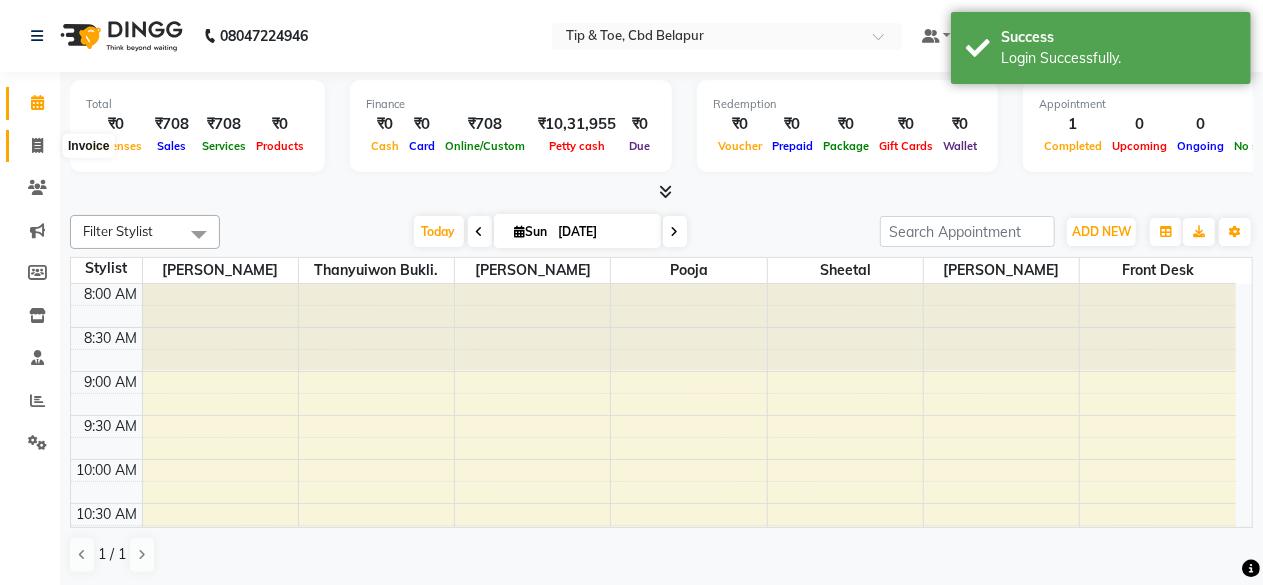 click 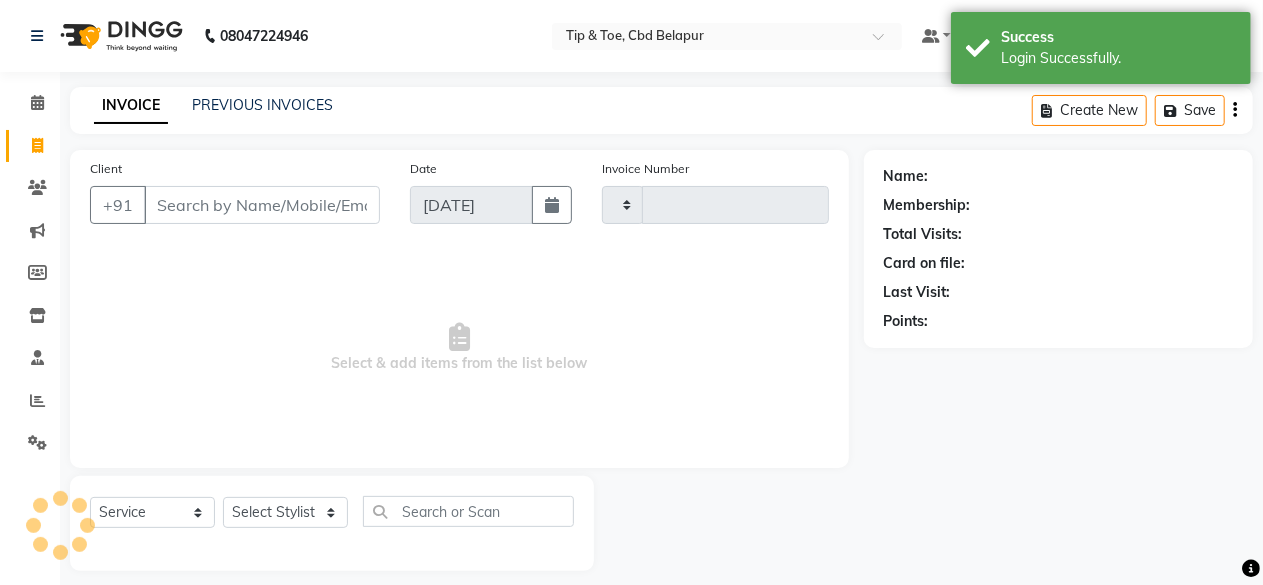 type on "0244" 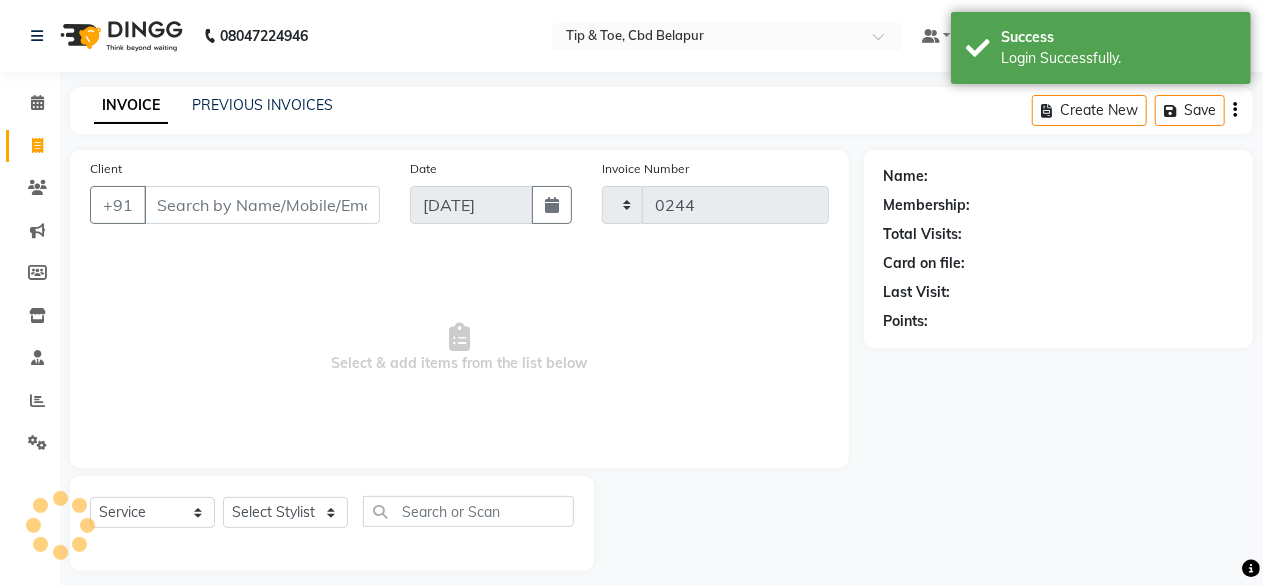 select on "5812" 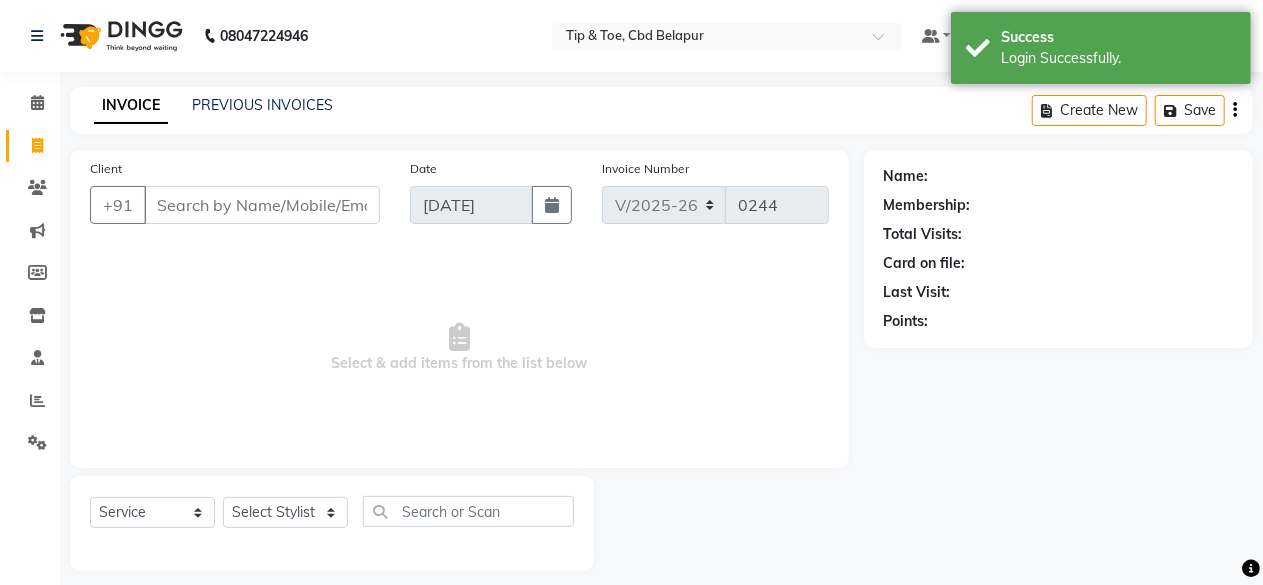 click on "Client" at bounding box center [262, 205] 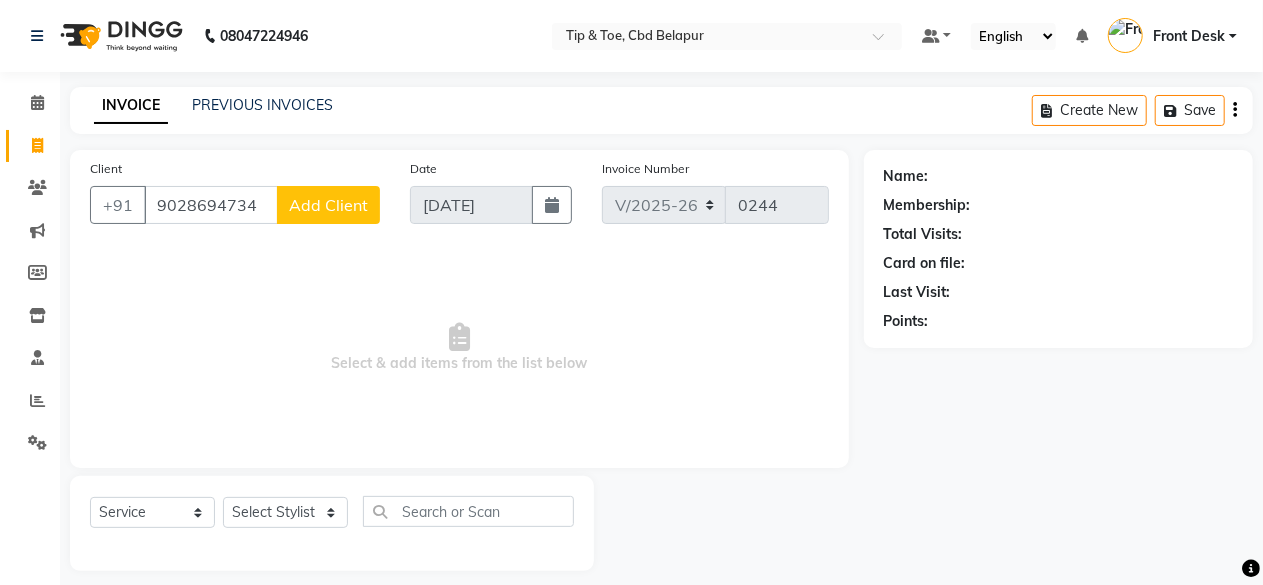 type on "9028694734" 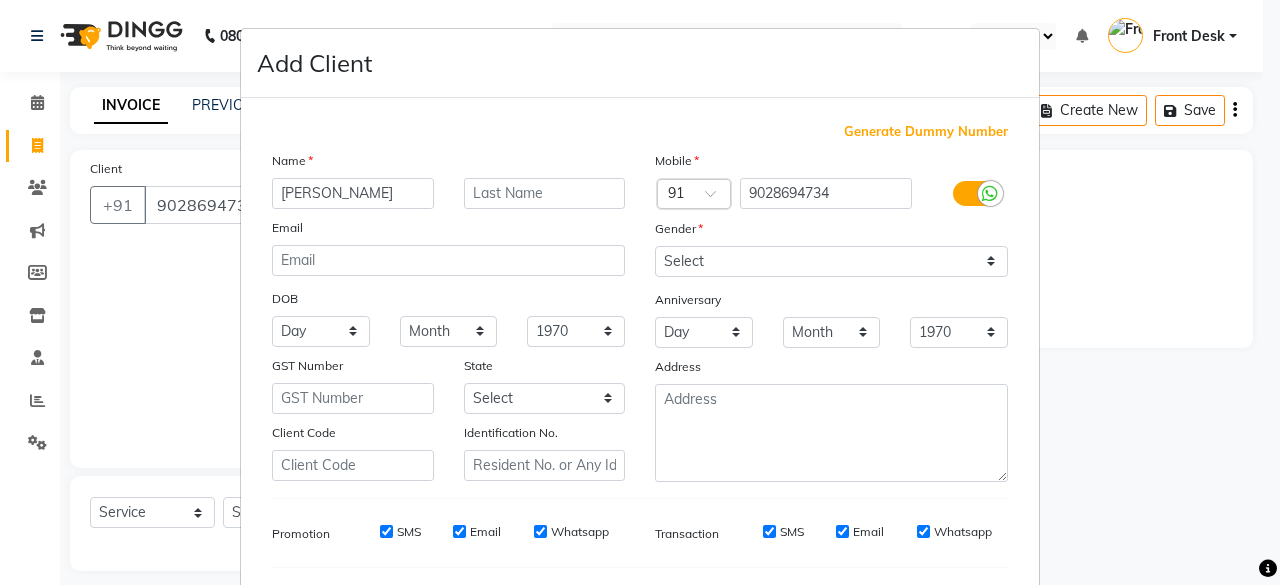 type on "[PERSON_NAME]" 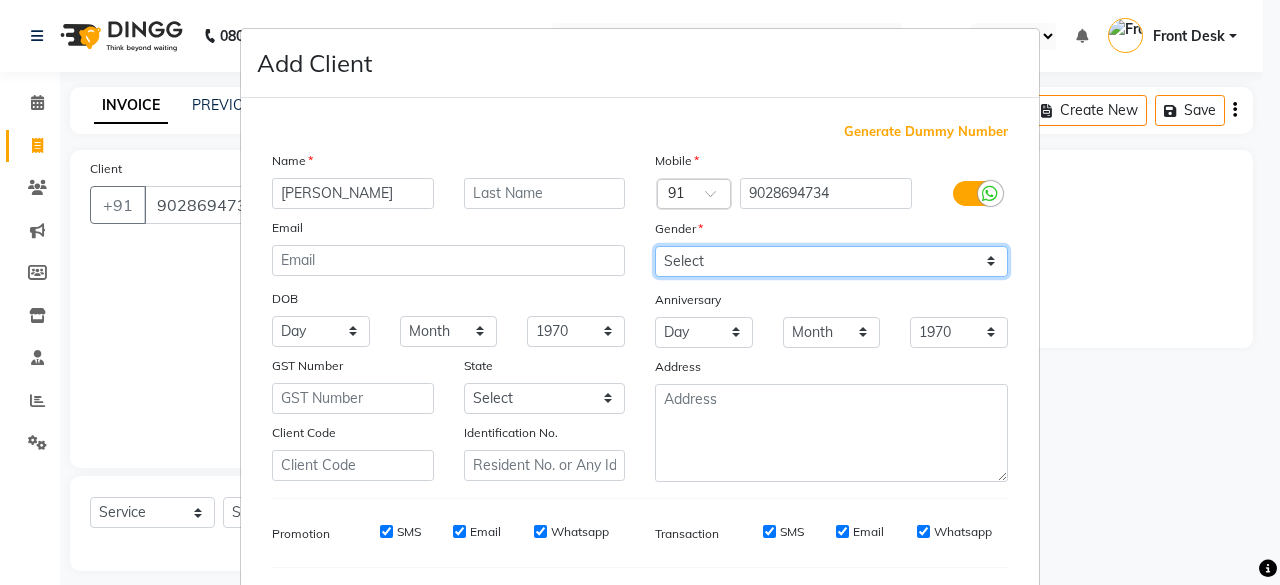 click on "Select [DEMOGRAPHIC_DATA] [DEMOGRAPHIC_DATA] Other Prefer Not To Say" at bounding box center (831, 261) 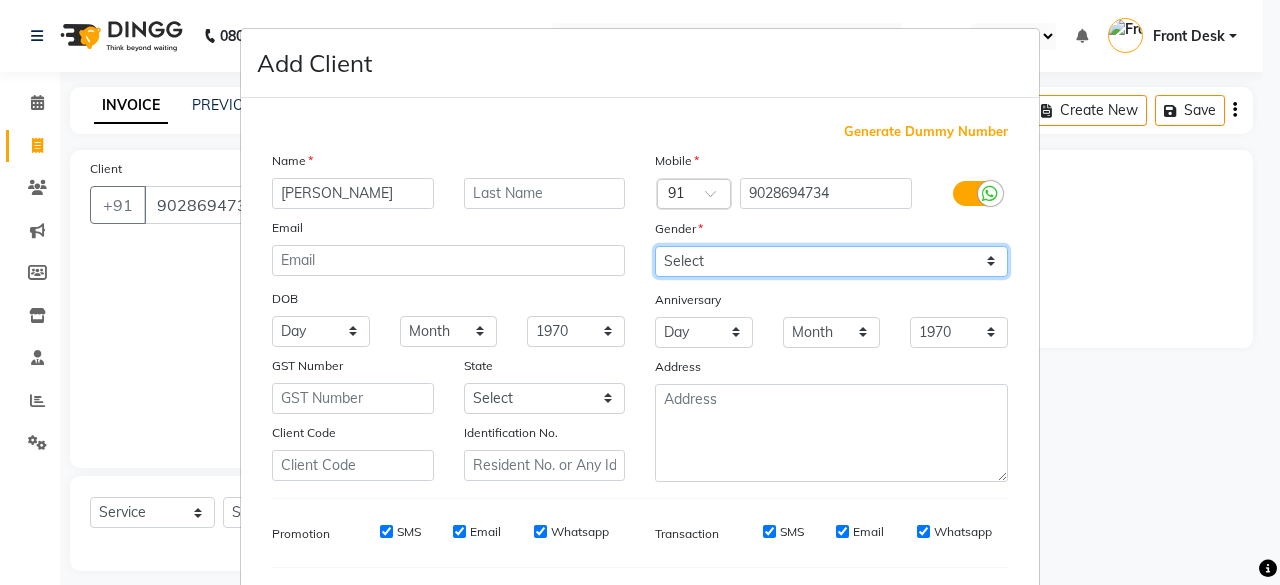select on "[DEMOGRAPHIC_DATA]" 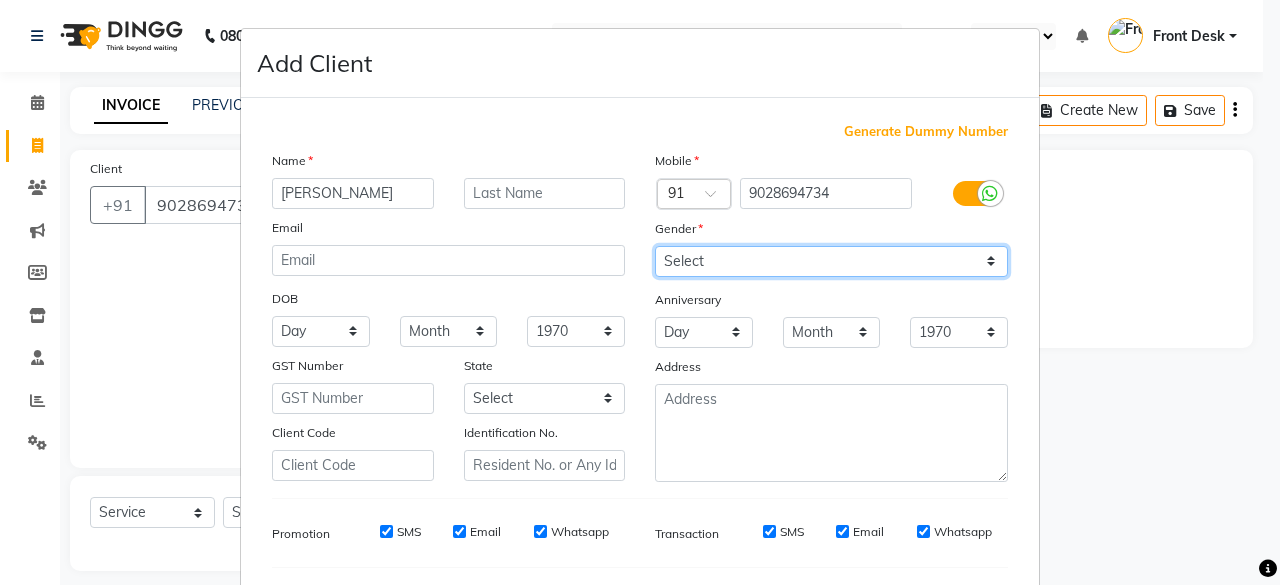 click on "Select [DEMOGRAPHIC_DATA] [DEMOGRAPHIC_DATA] Other Prefer Not To Say" at bounding box center [831, 261] 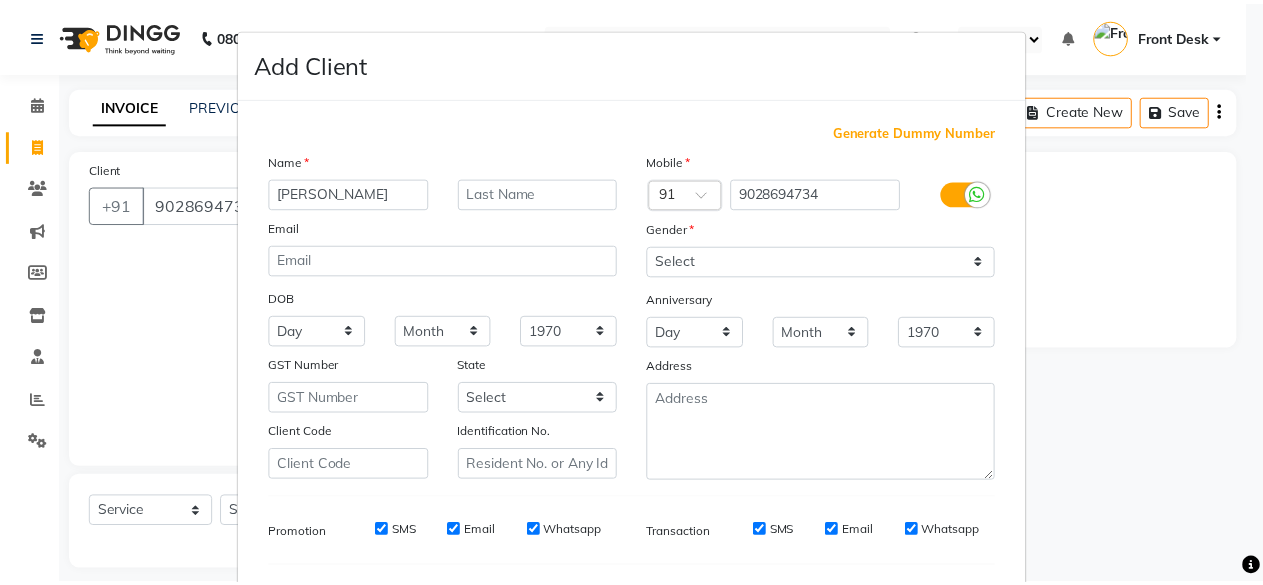 scroll, scrollTop: 260, scrollLeft: 0, axis: vertical 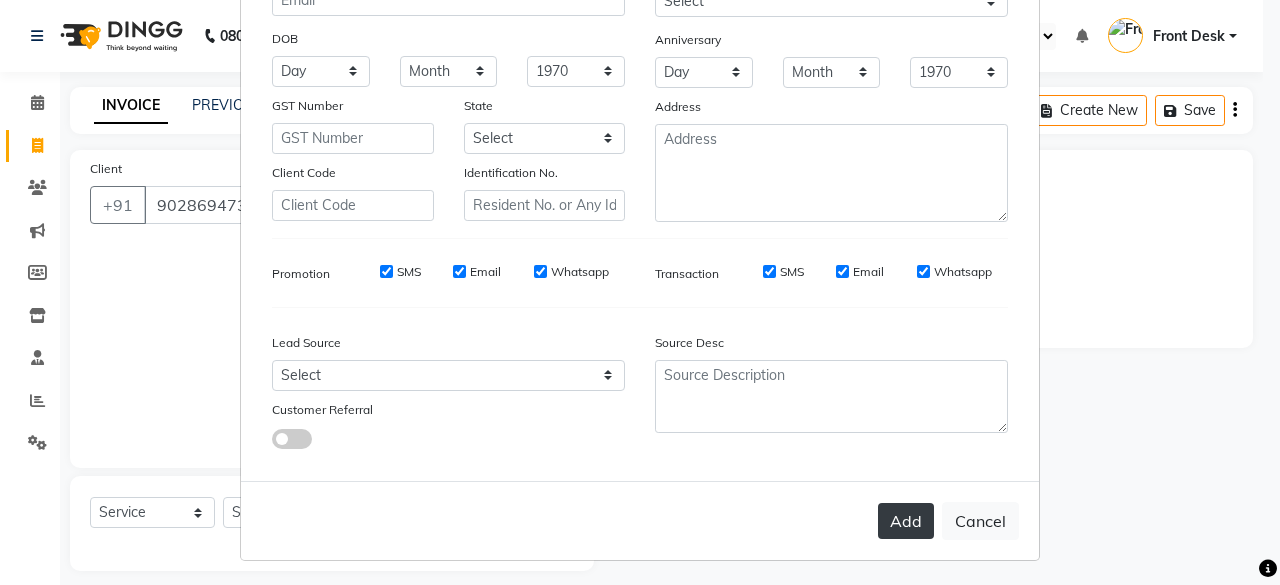 click on "Add" at bounding box center [906, 521] 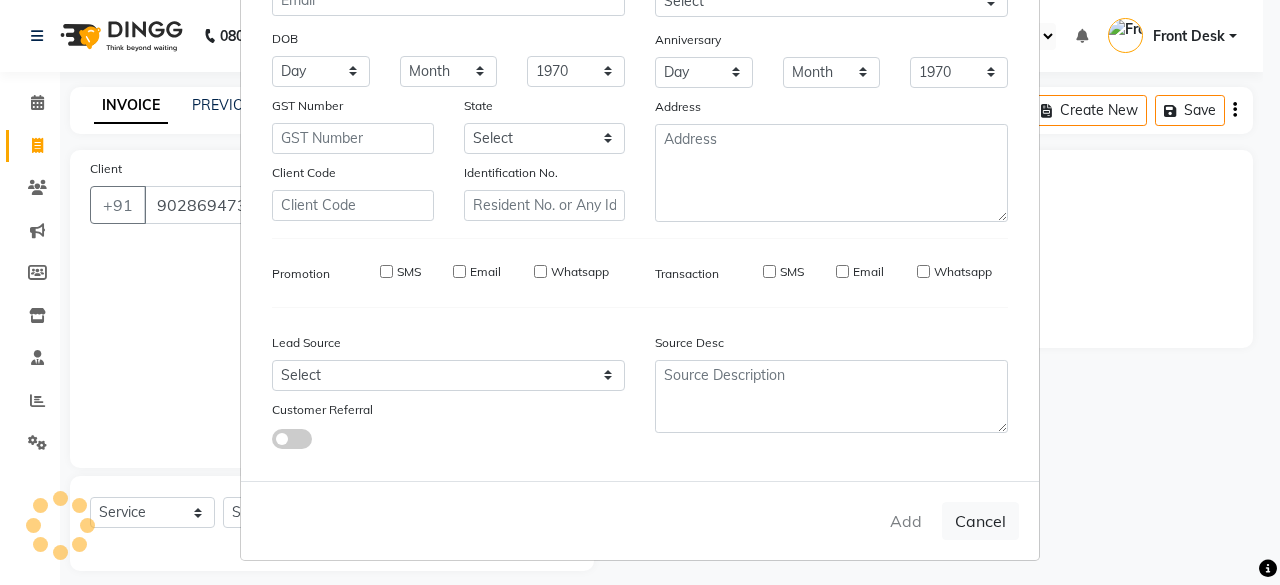 type 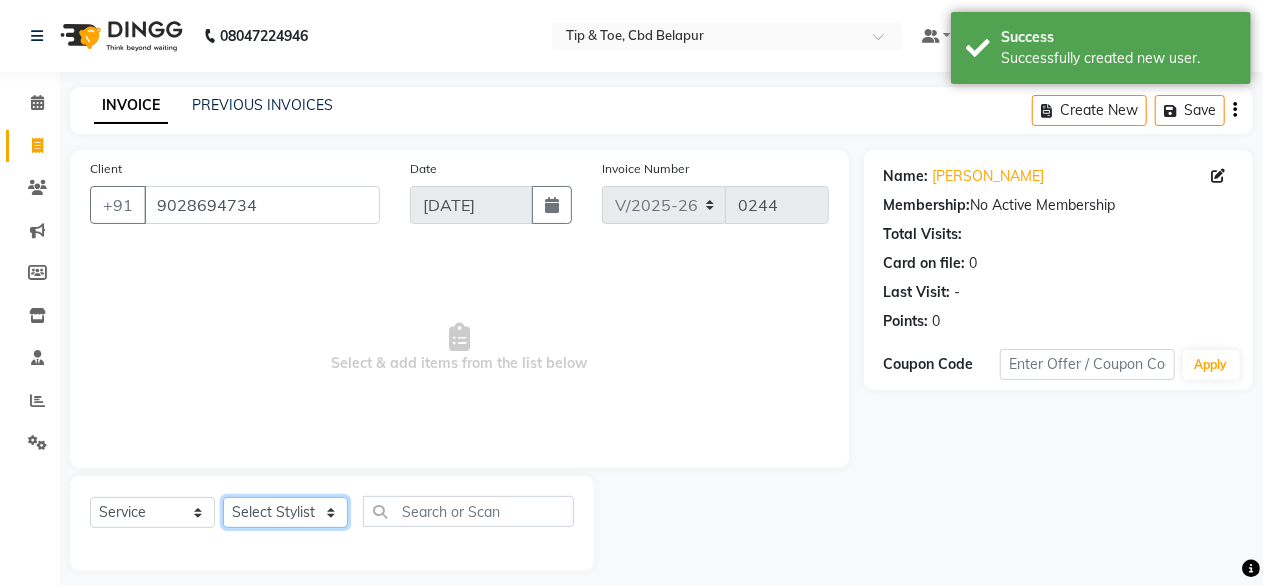 click on "Select Stylist ANVI [PERSON_NAME] Front Desk [PERSON_NAME] Pooja [PERSON_NAME] Sheetal [PERSON_NAME] Thanyuiwon Bukli. Vijay" 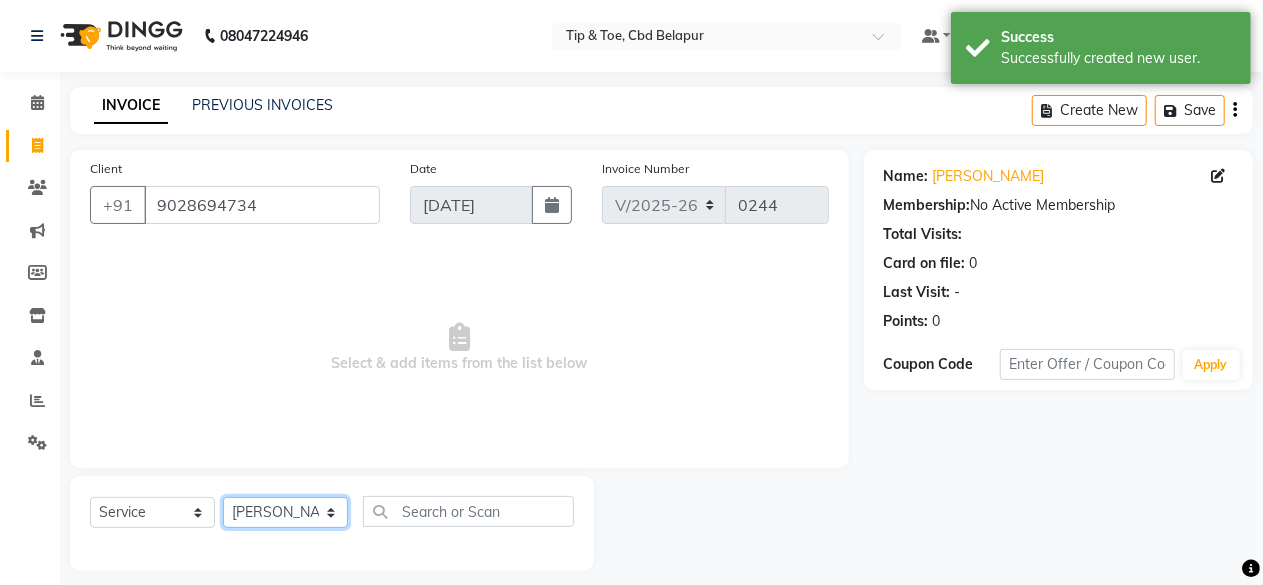 click on "Select Stylist ANVI [PERSON_NAME] Front Desk [PERSON_NAME] Pooja [PERSON_NAME] Sheetal [PERSON_NAME] Thanyuiwon Bukli. Vijay" 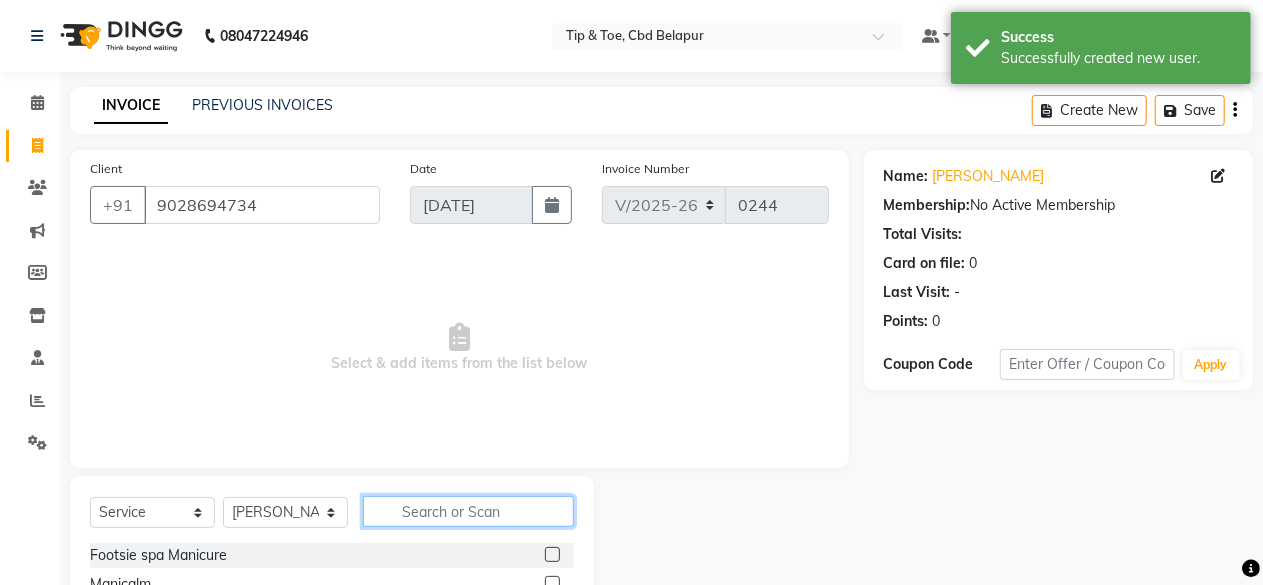 click 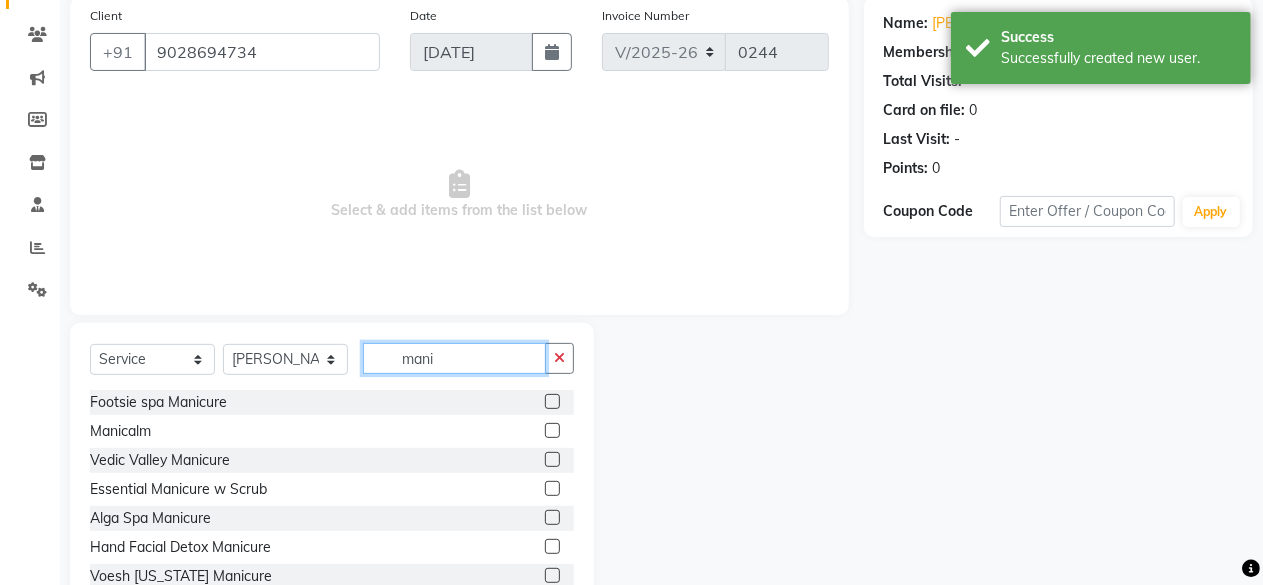 scroll, scrollTop: 160, scrollLeft: 0, axis: vertical 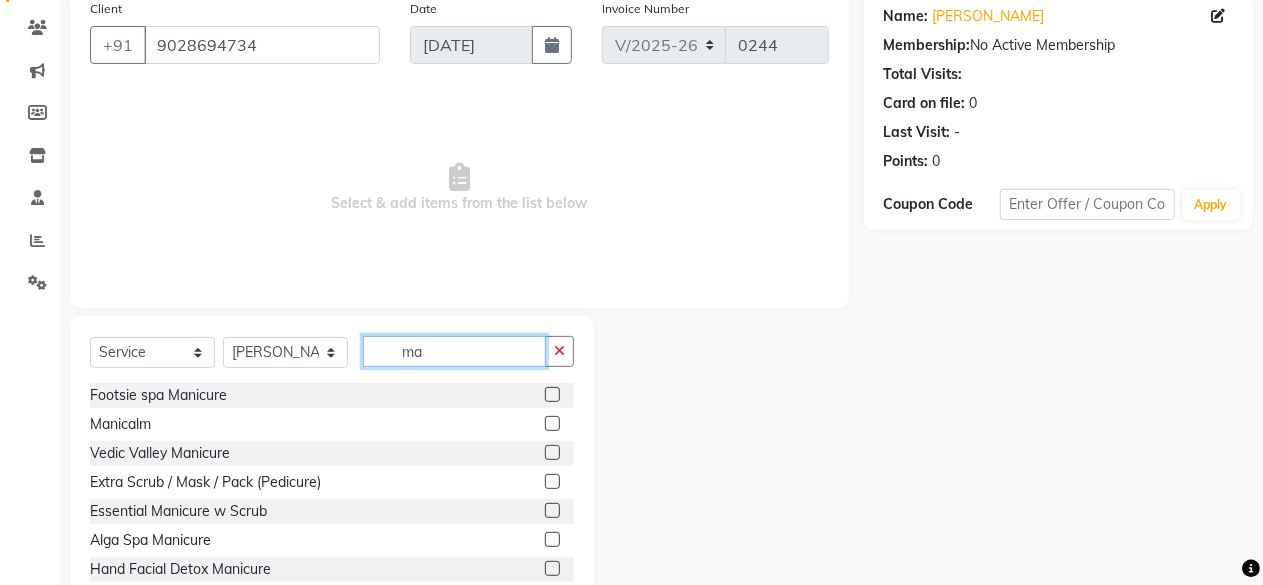 type on "m" 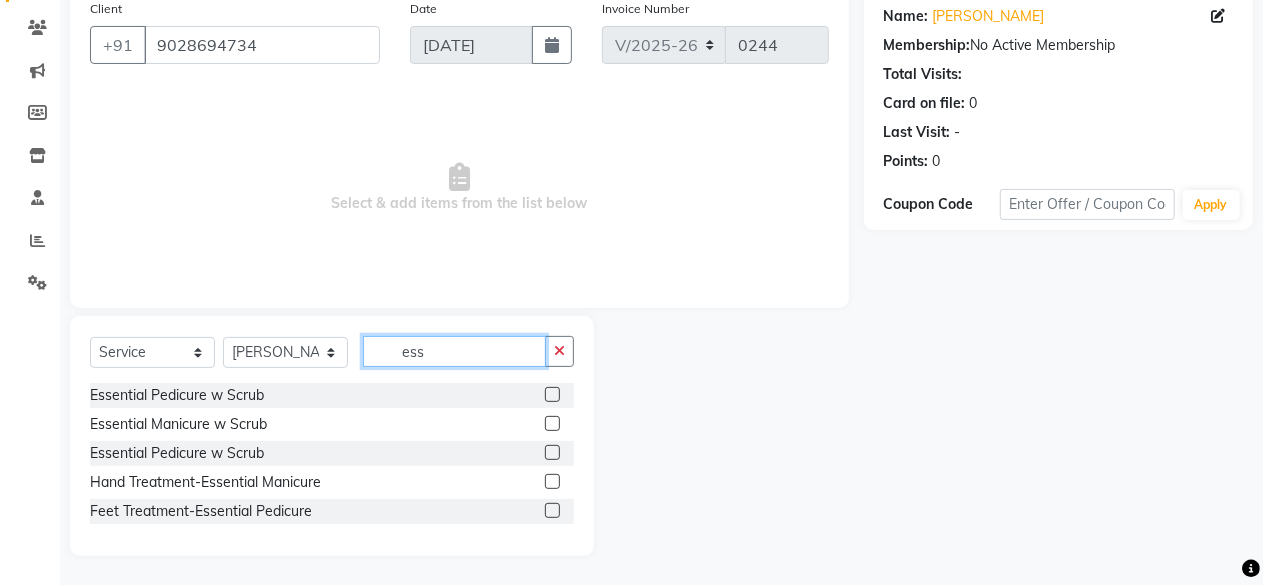 type on "ess" 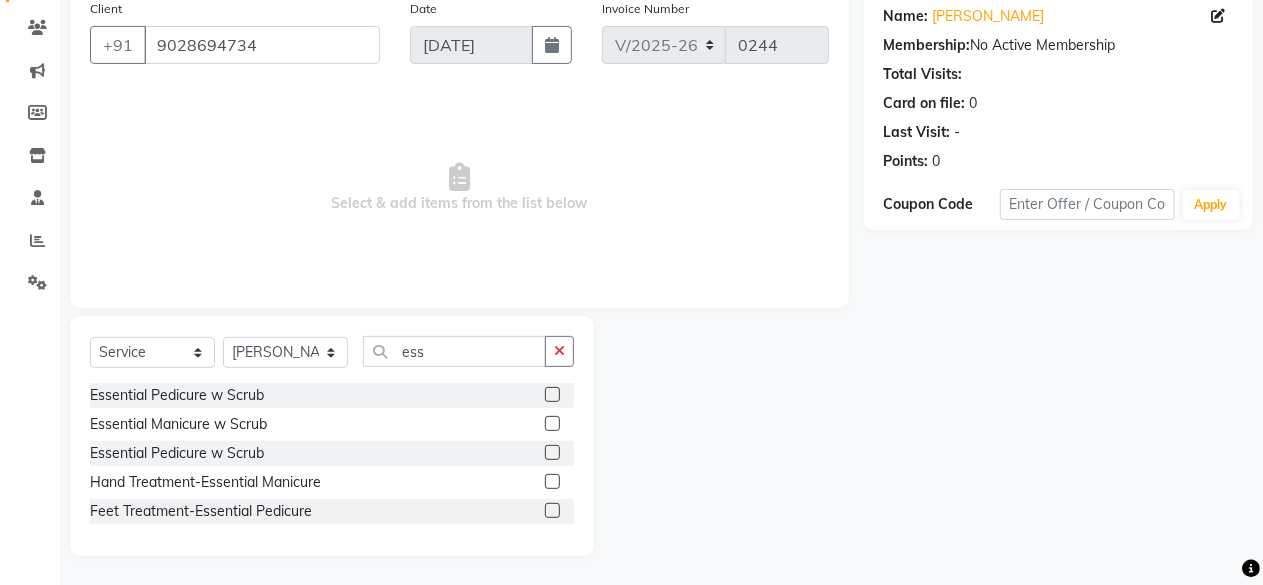 click 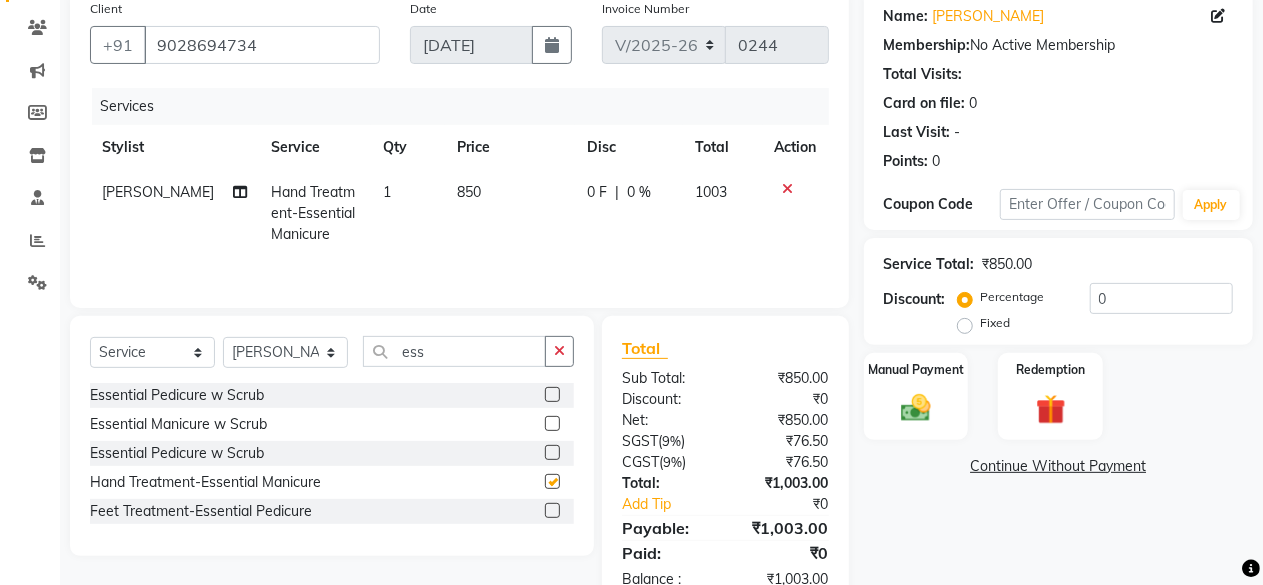 checkbox on "false" 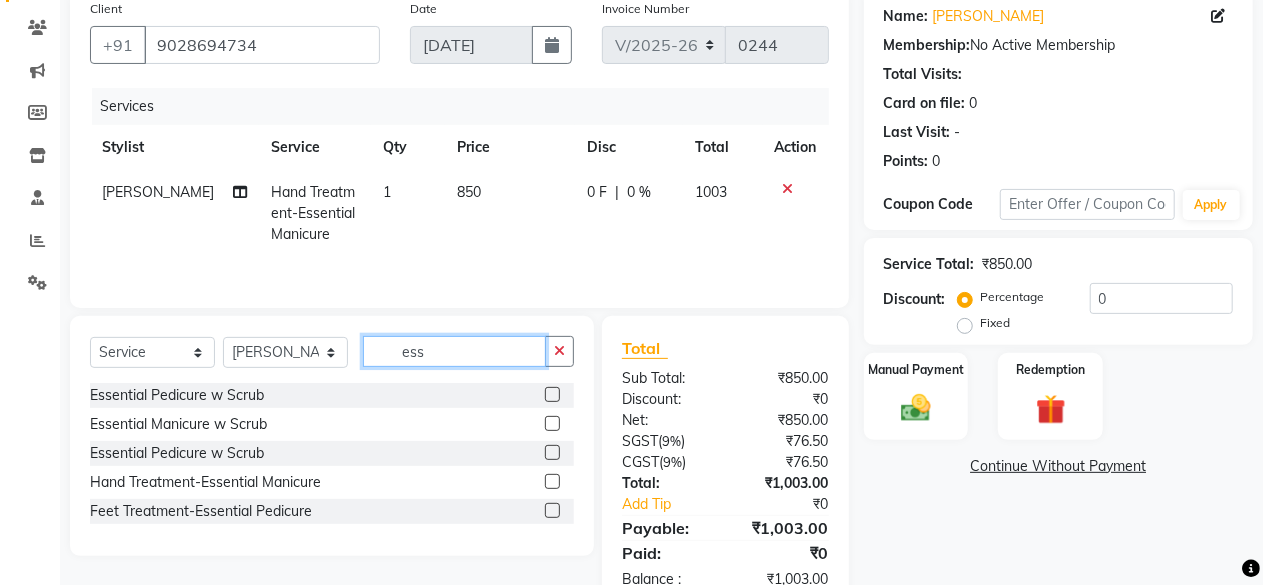 click on "ess" 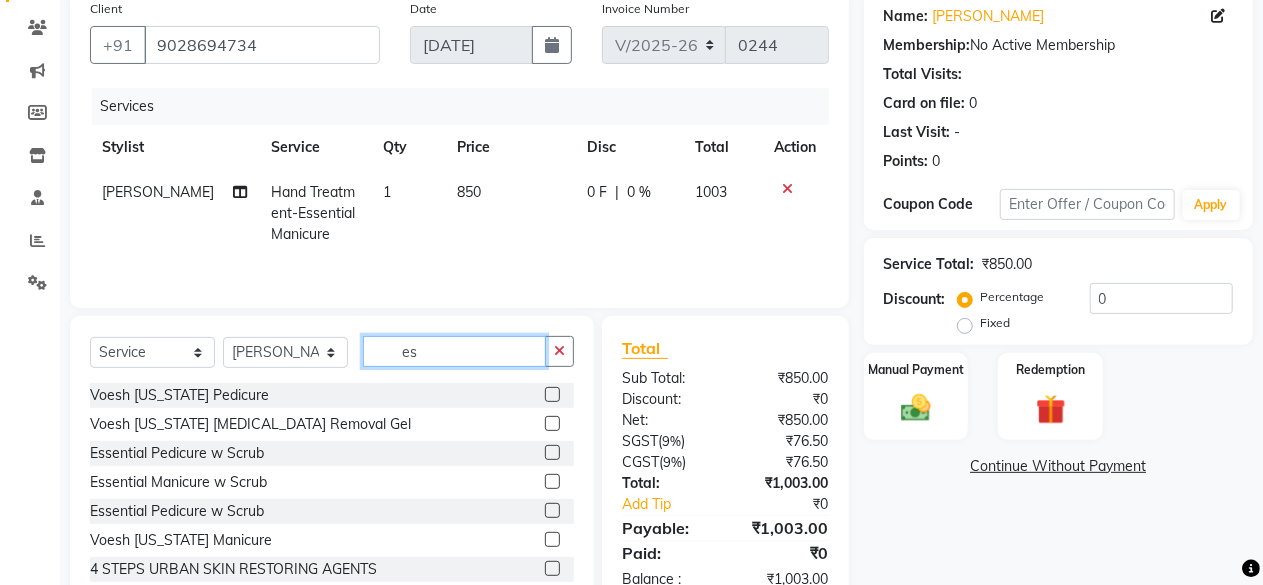 type on "e" 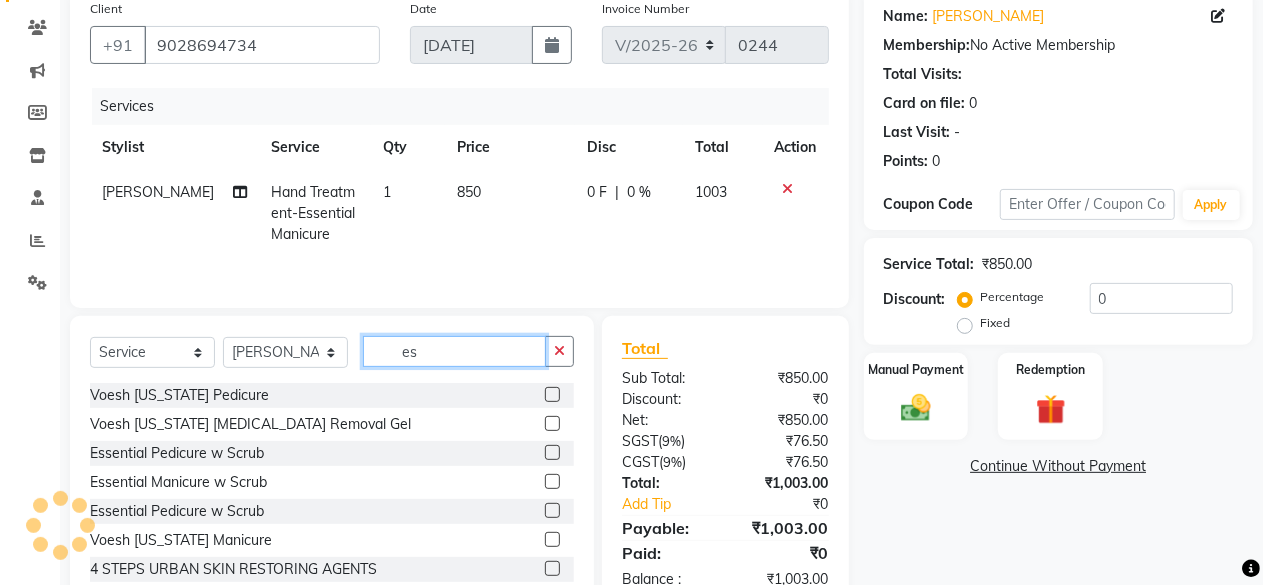type on "ess" 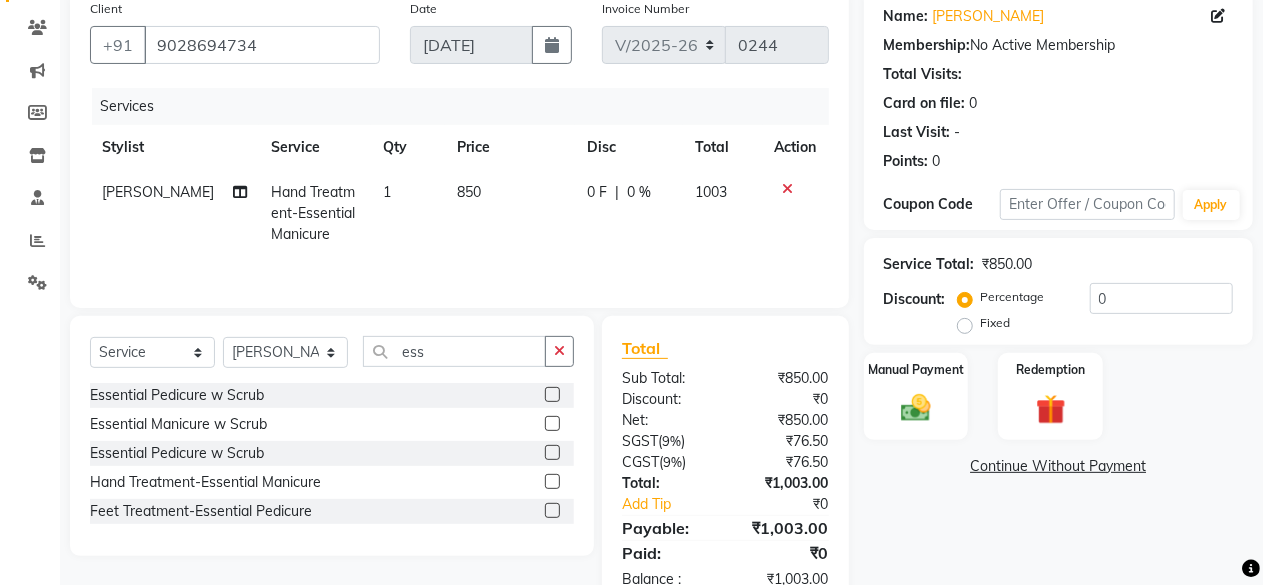 click 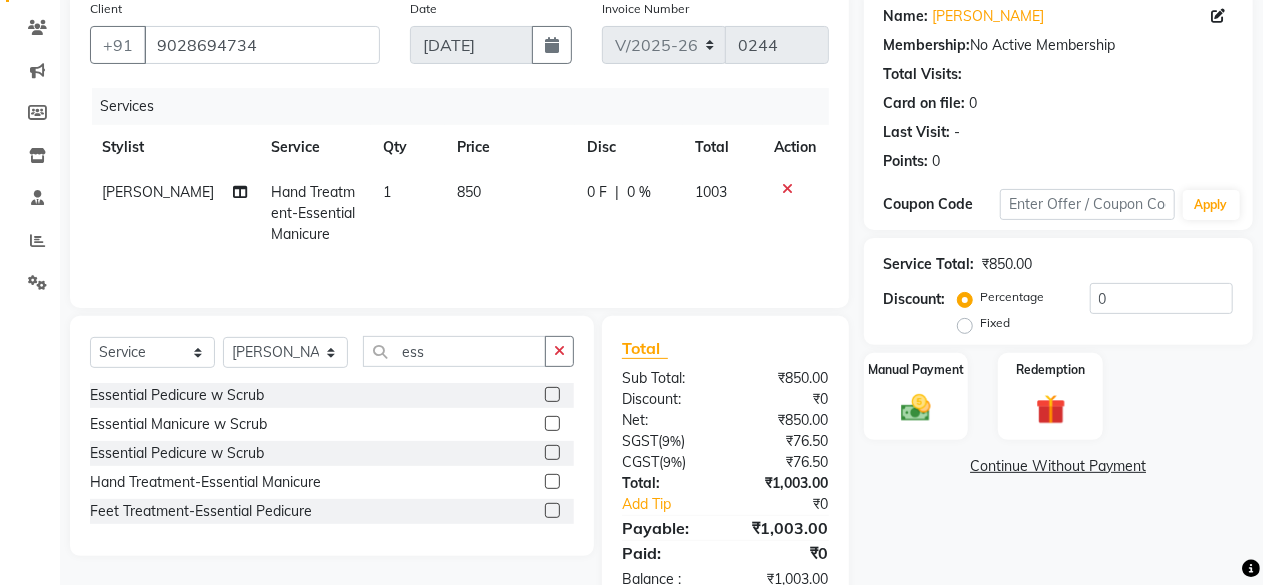 click at bounding box center [551, 511] 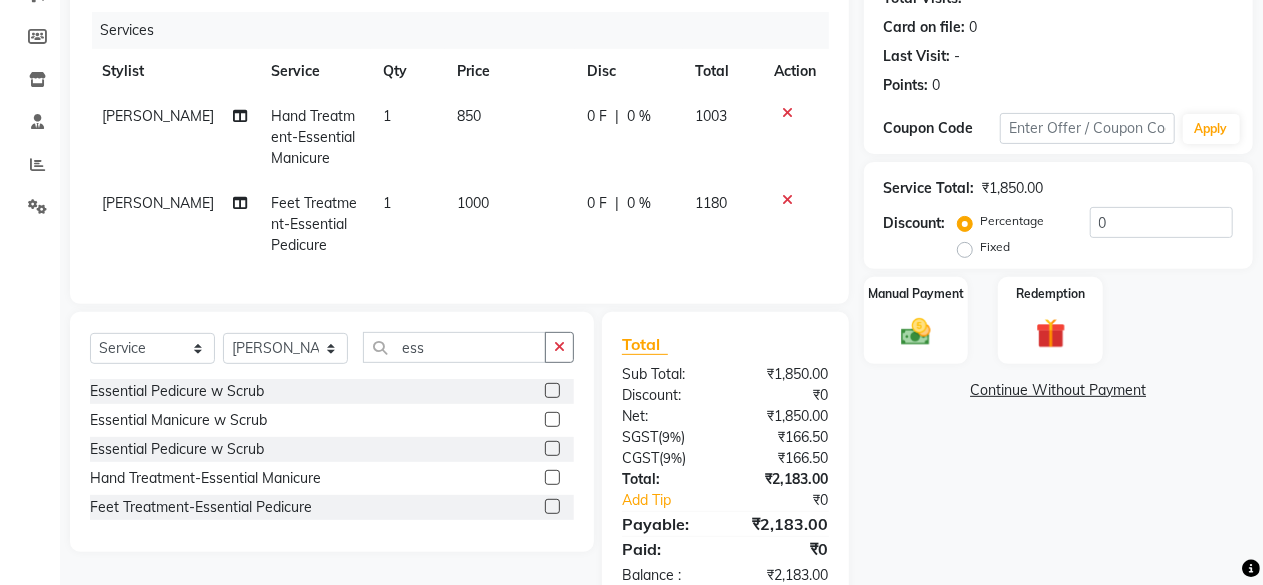 scroll, scrollTop: 240, scrollLeft: 0, axis: vertical 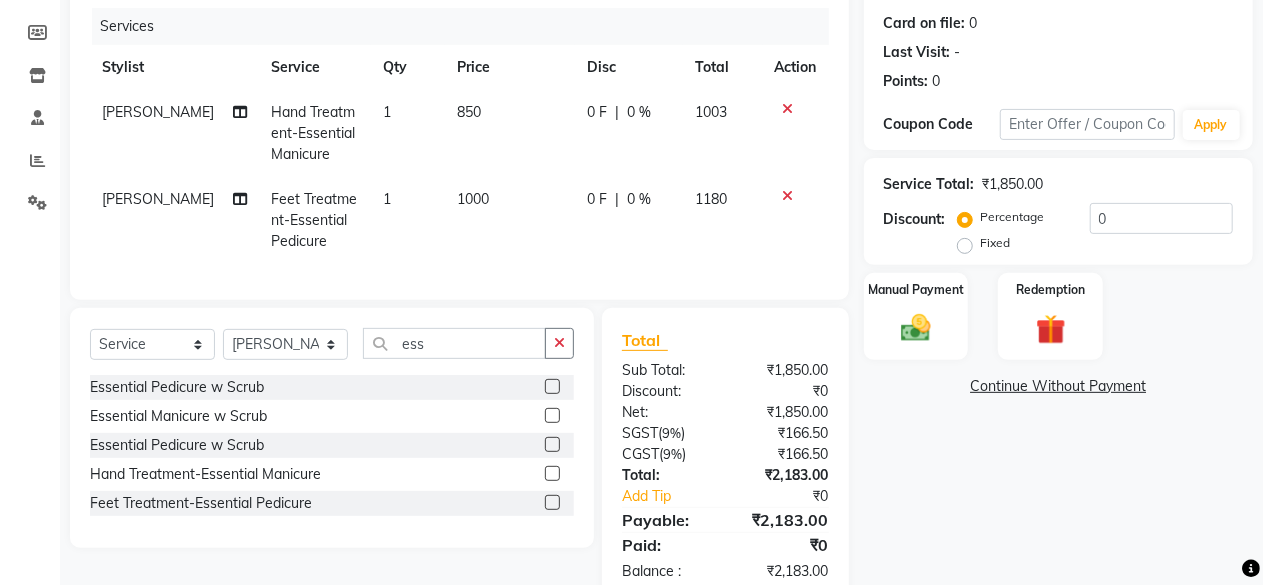 click 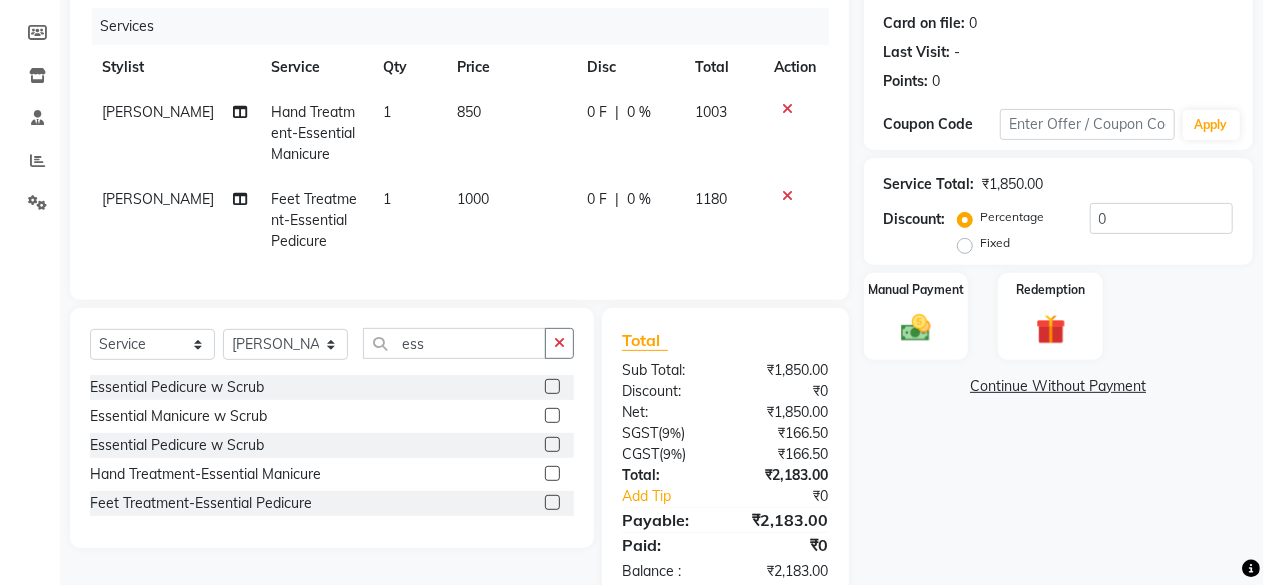 click at bounding box center (551, 503) 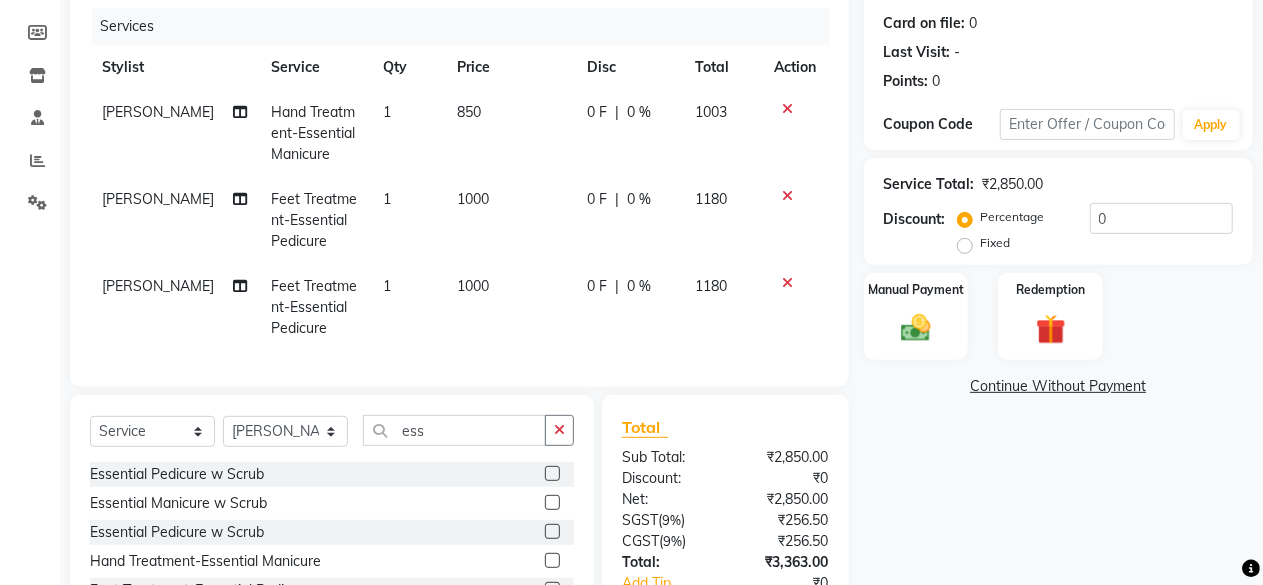 checkbox on "false" 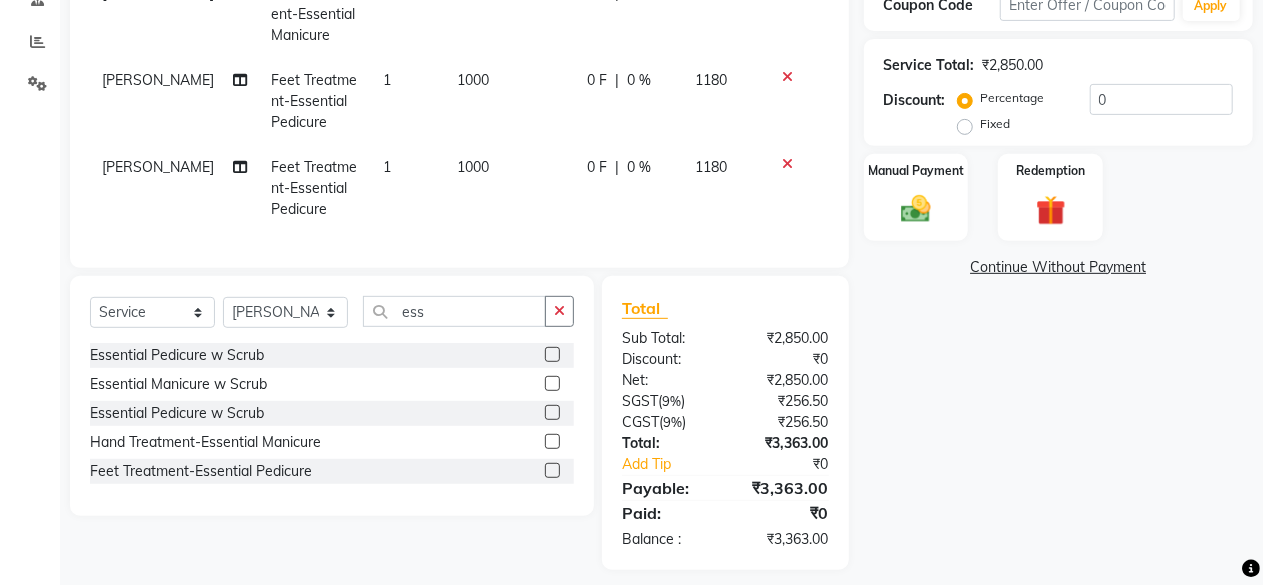 scroll, scrollTop: 360, scrollLeft: 0, axis: vertical 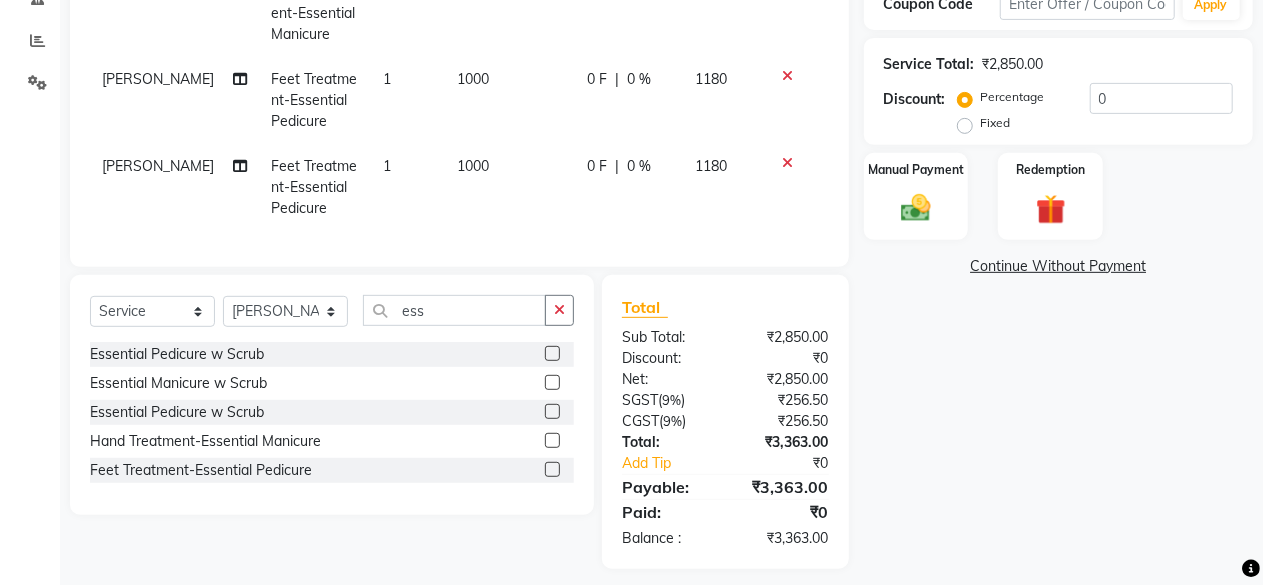 click 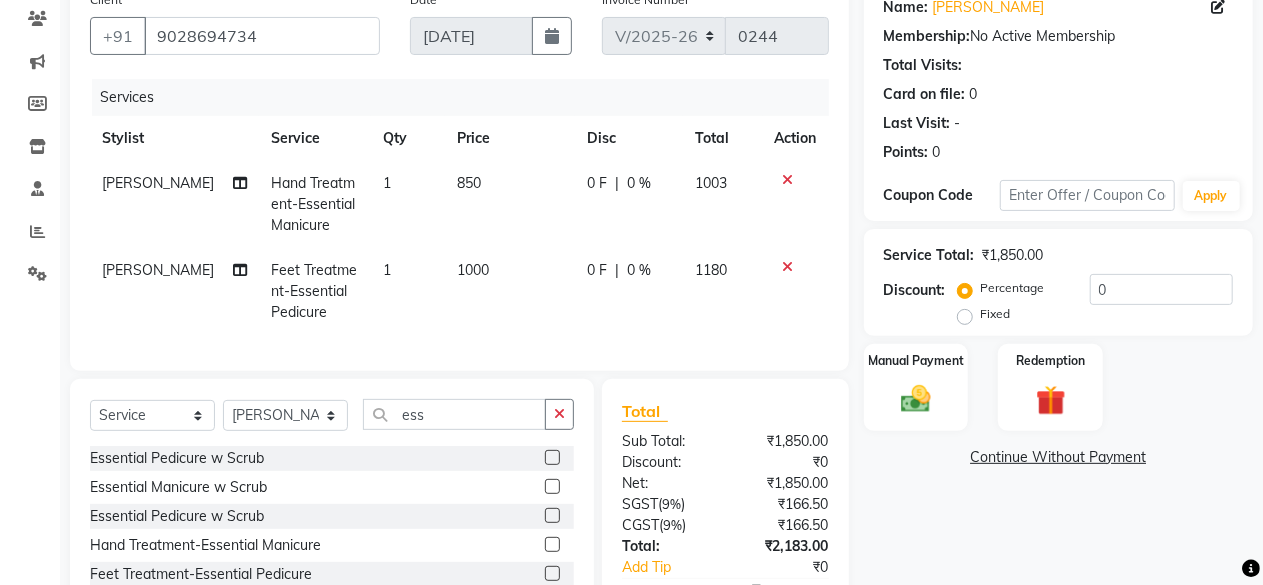 scroll, scrollTop: 168, scrollLeft: 0, axis: vertical 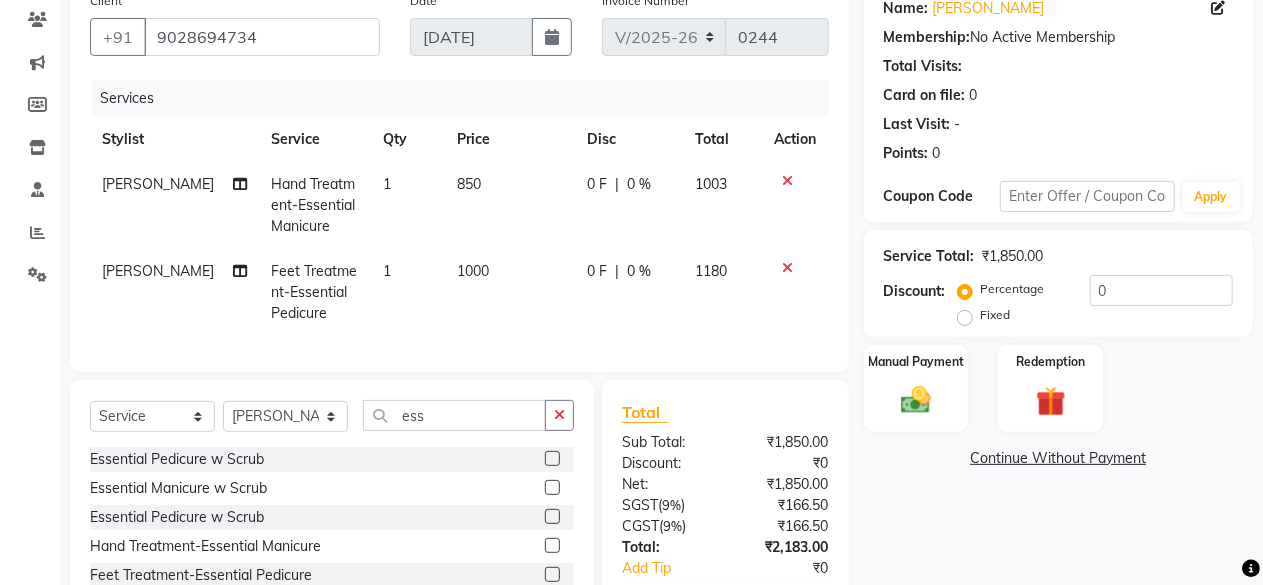 click on "850" 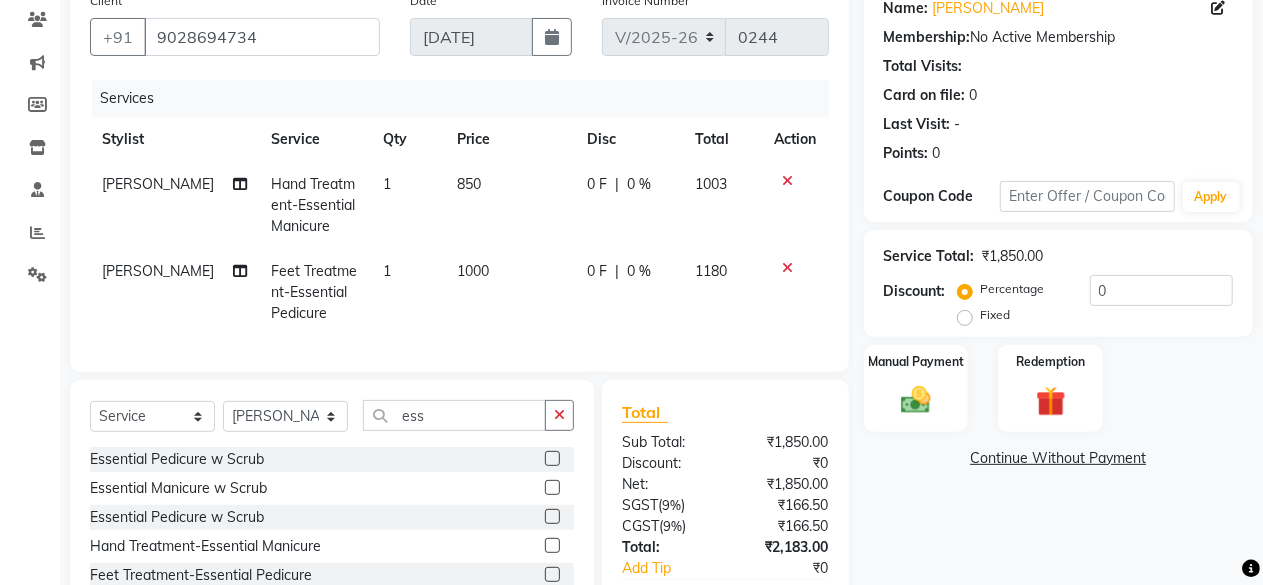 select on "40378" 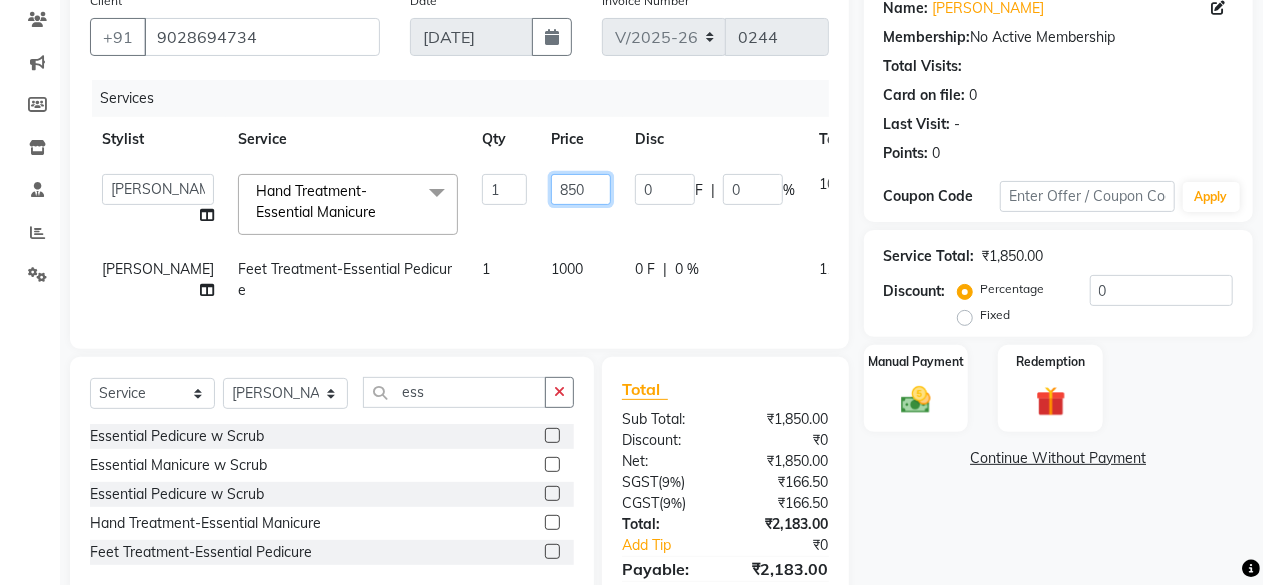 click on "850" 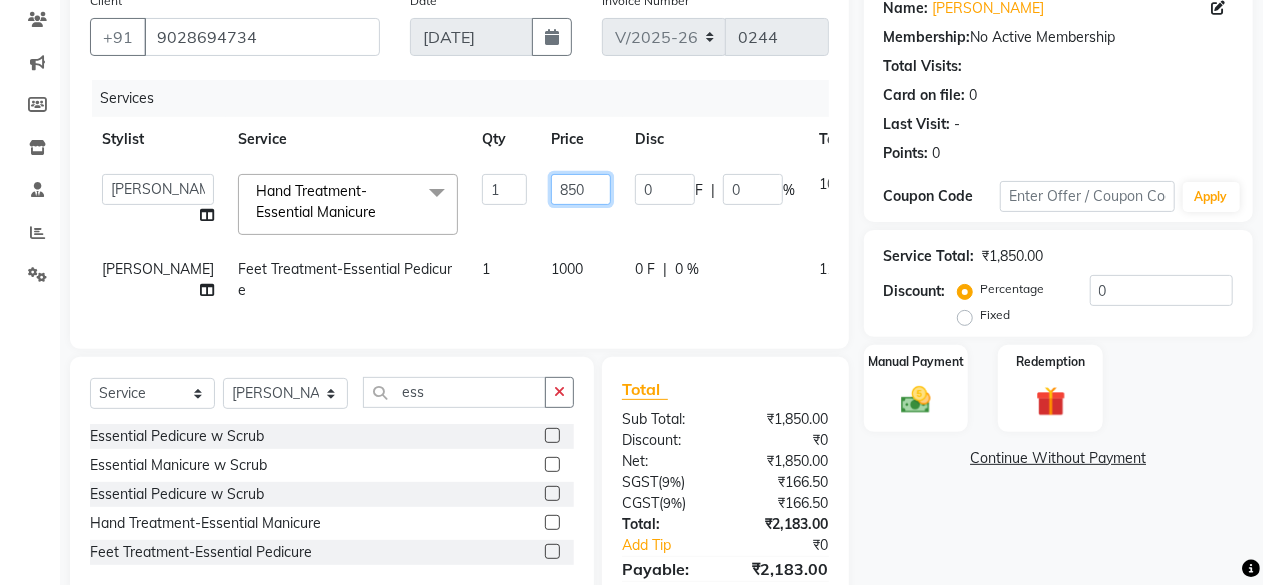 click on "850" 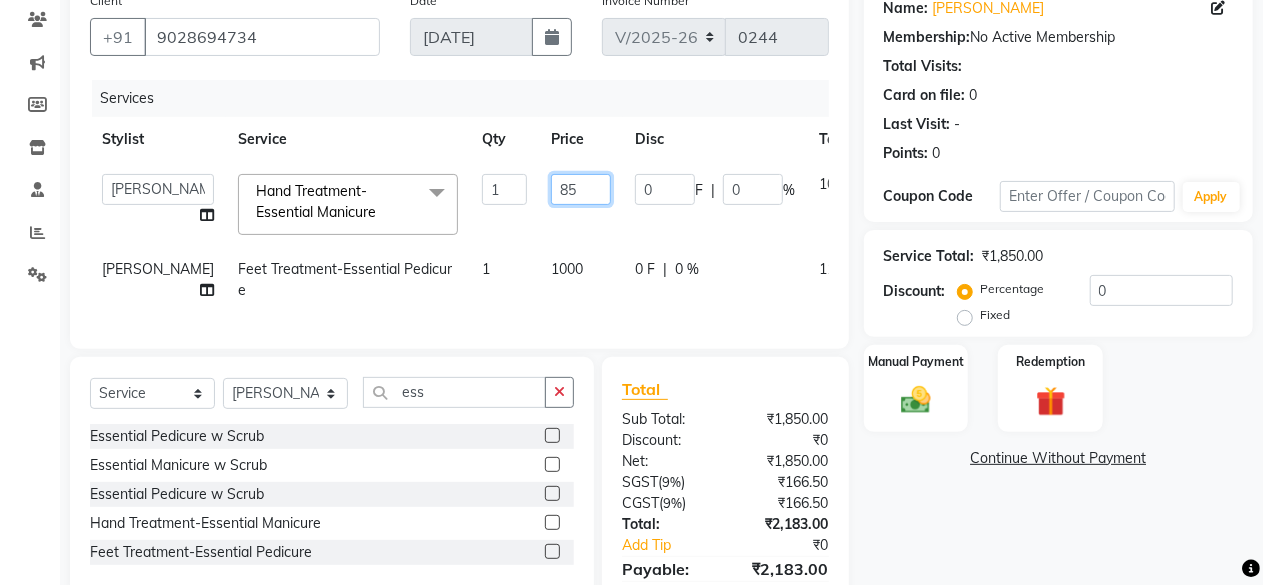 type on "8" 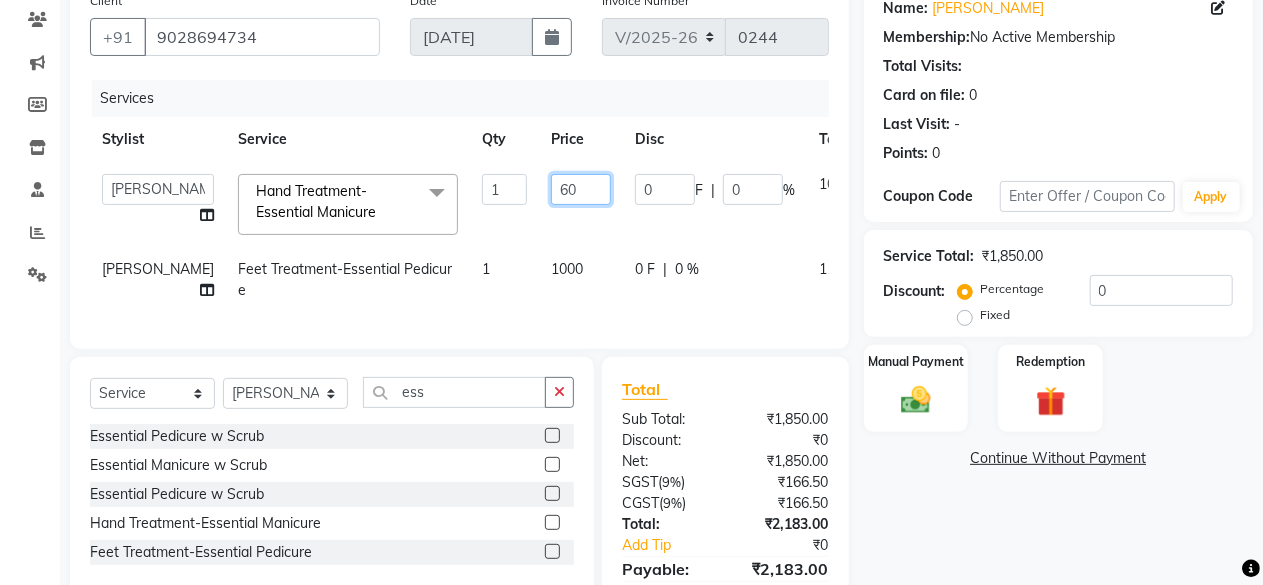 type on "600" 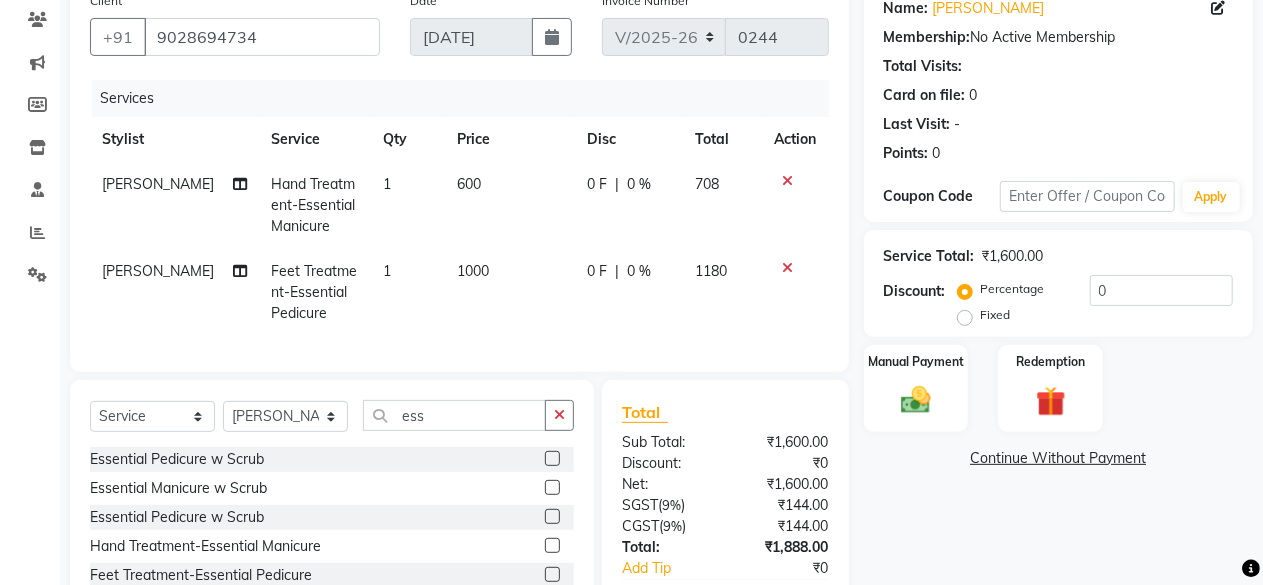 click on "1000" 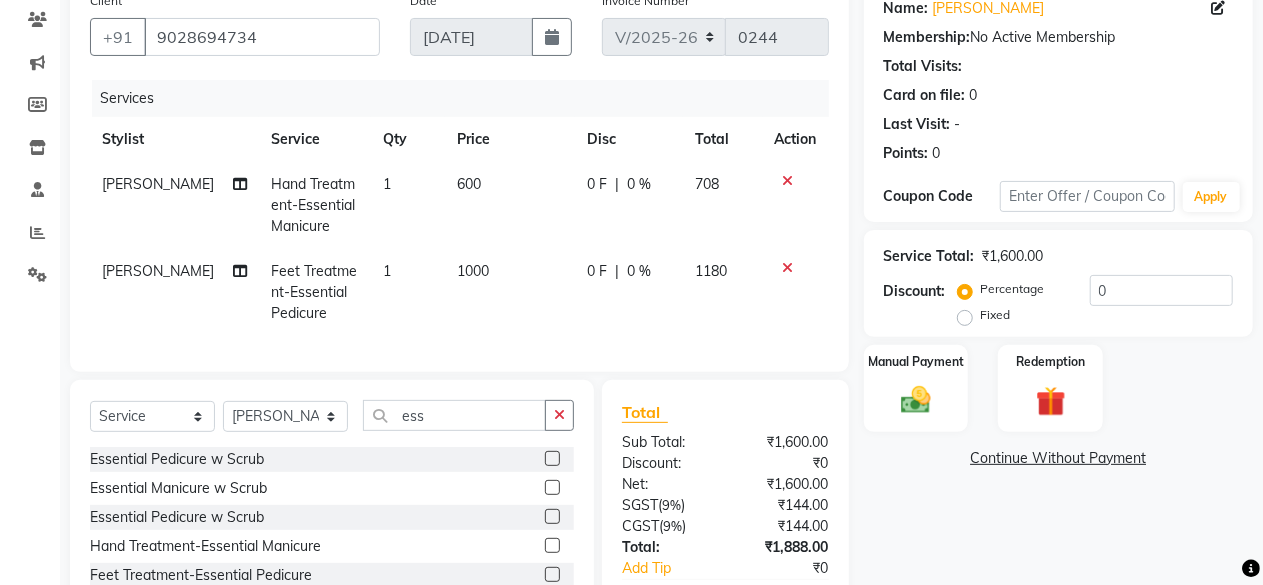 select on "40378" 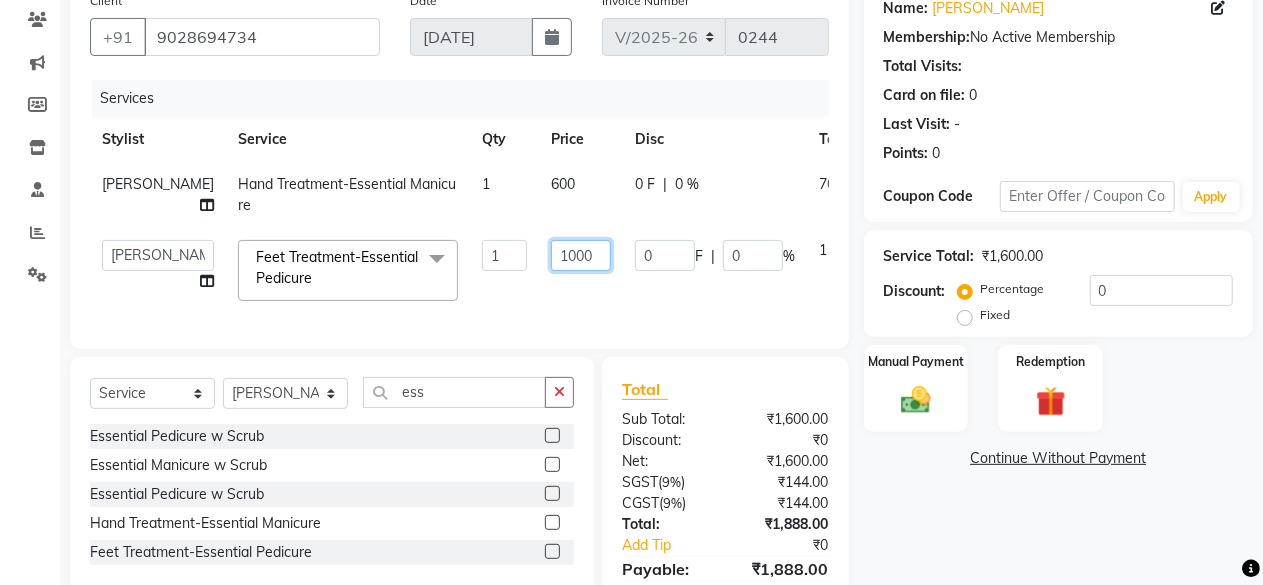click on "1000" 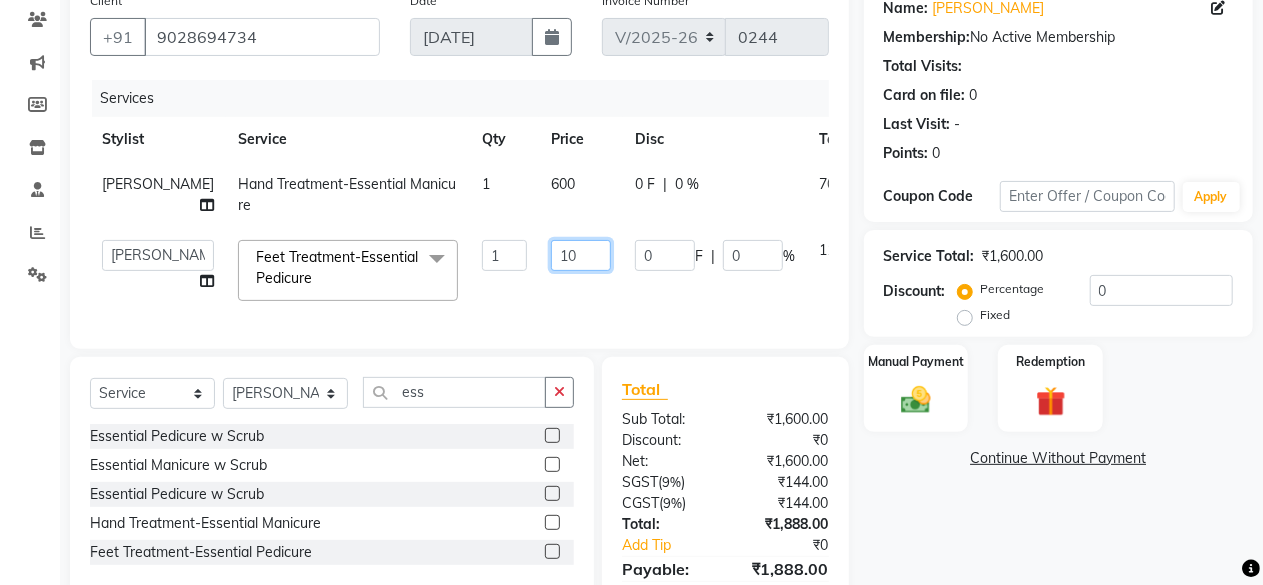 type on "1" 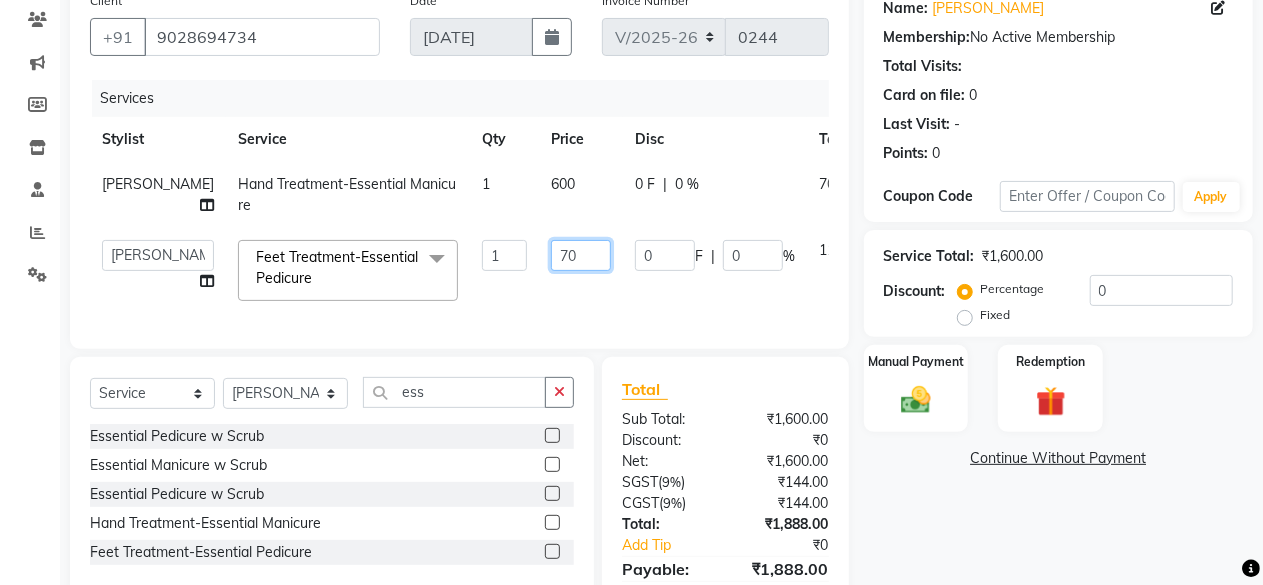 type on "700" 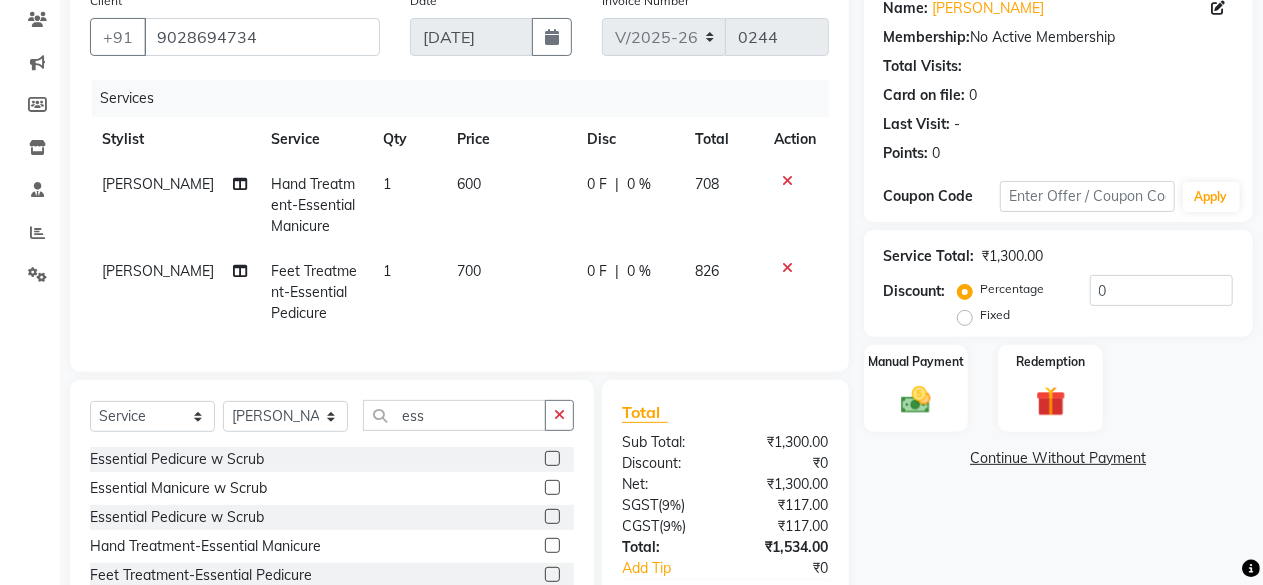 click on "0 F | 0 %" 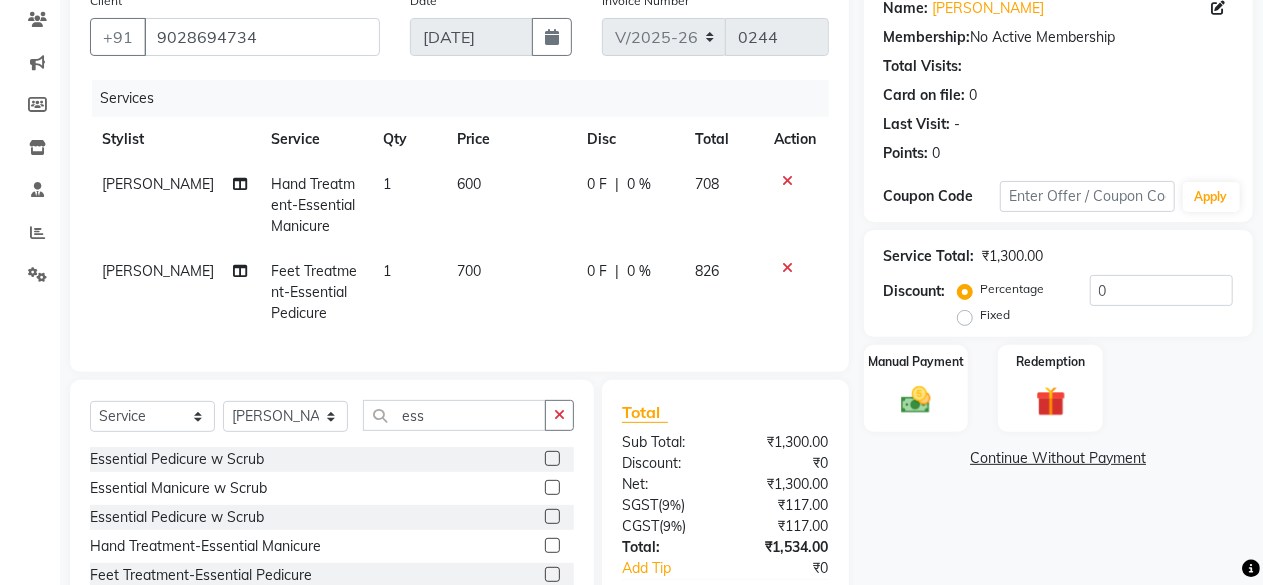 select on "40378" 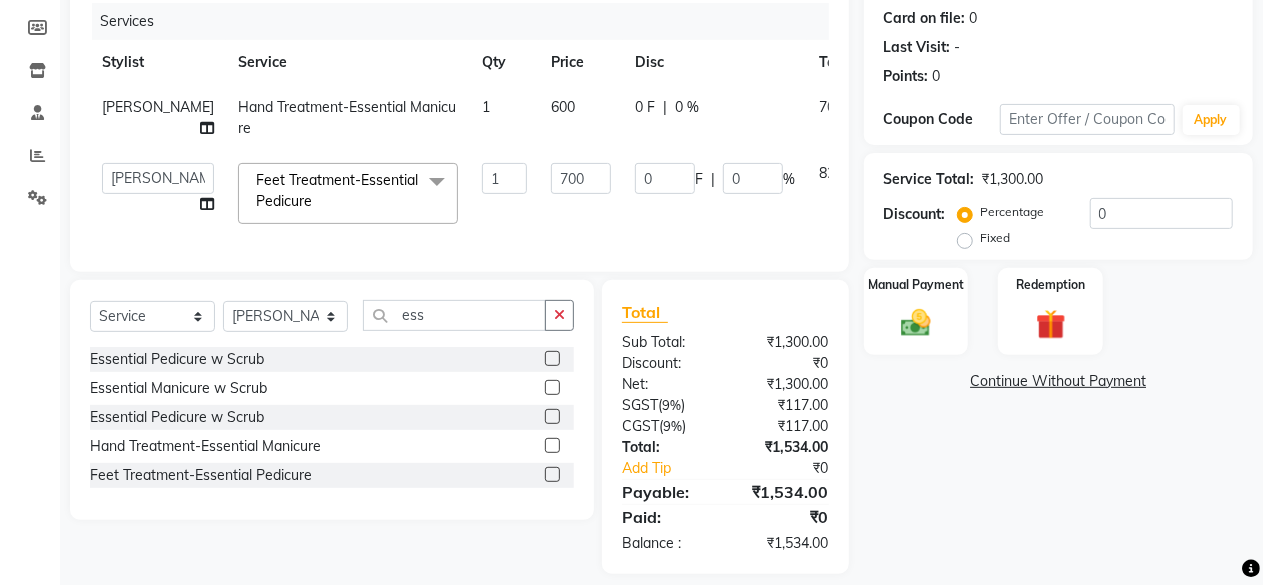 scroll, scrollTop: 278, scrollLeft: 0, axis: vertical 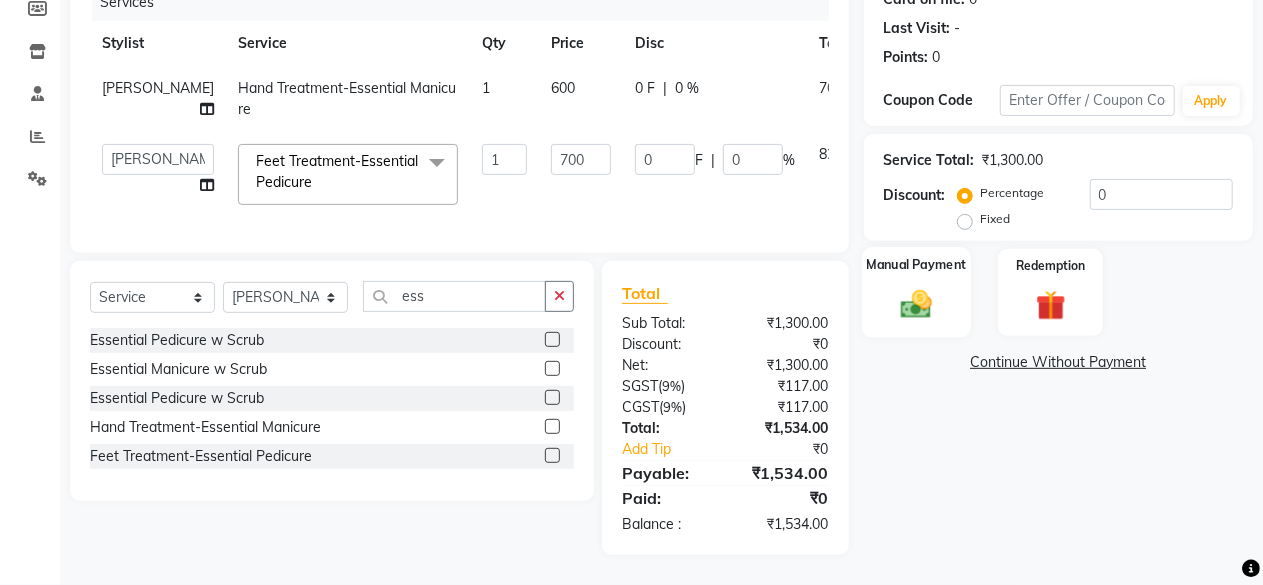 click 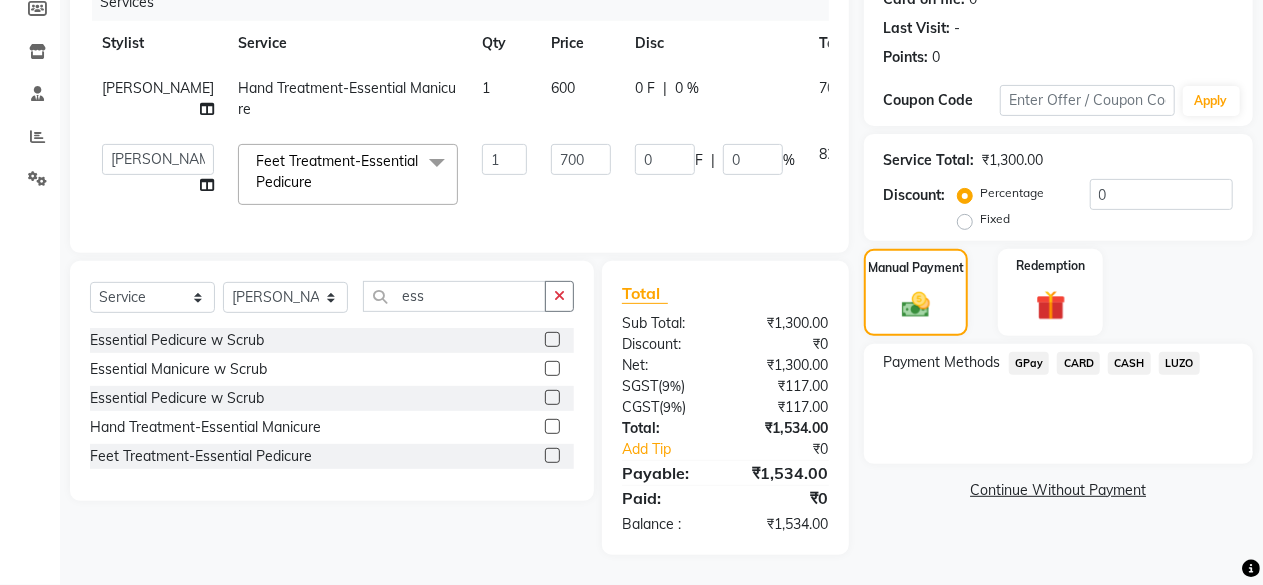 click on "GPay" 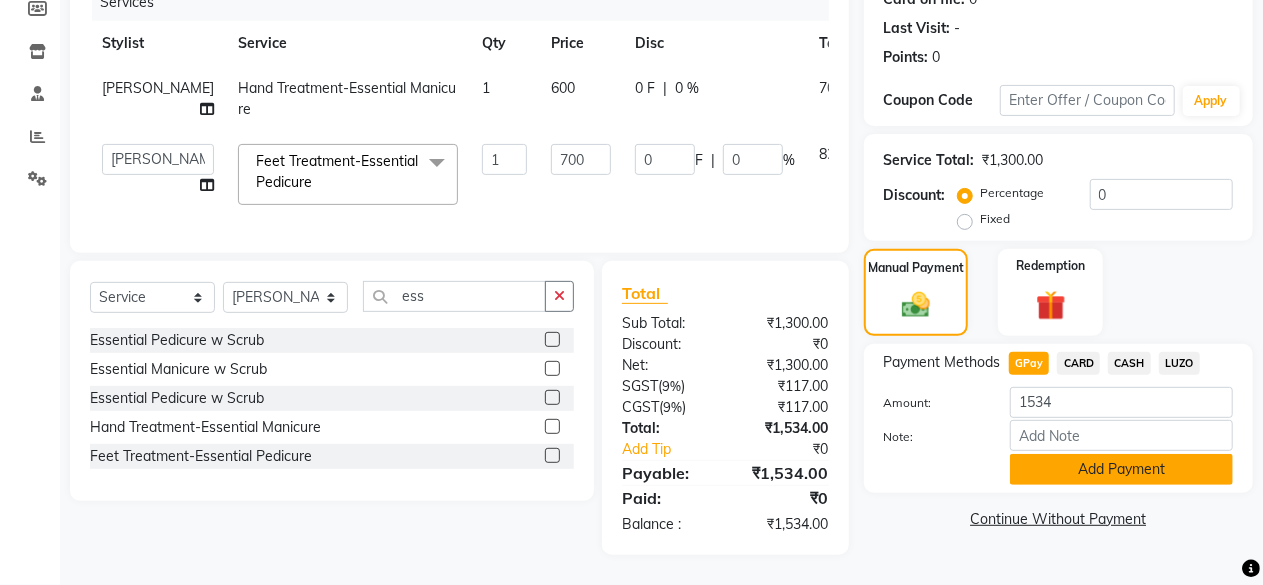 click on "Add Payment" 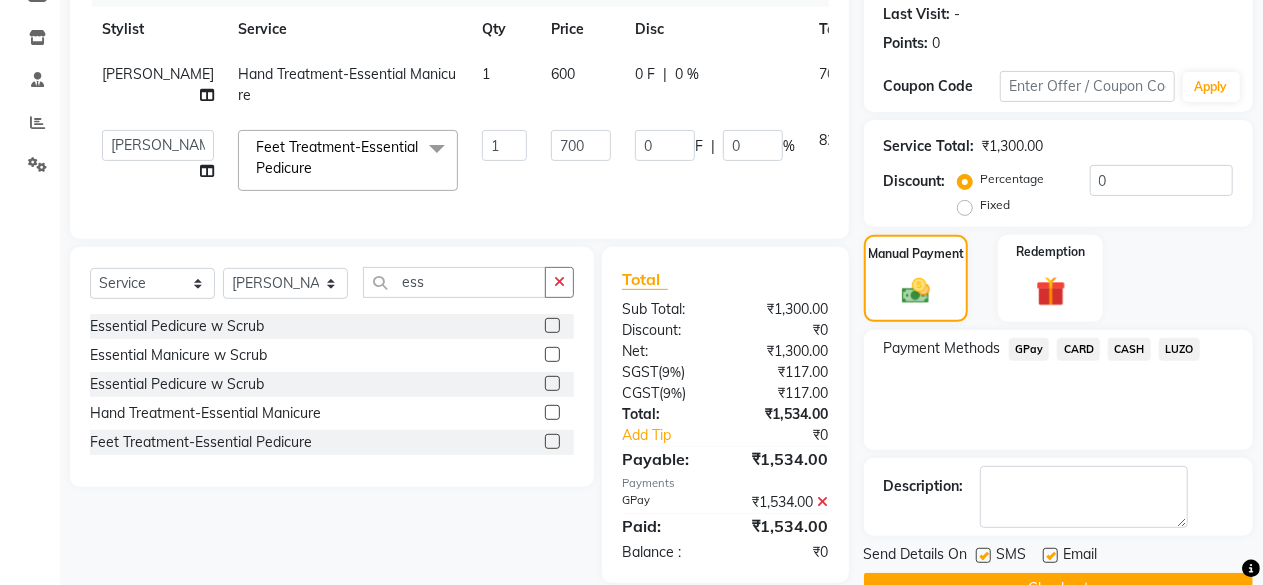 click on "Description:" 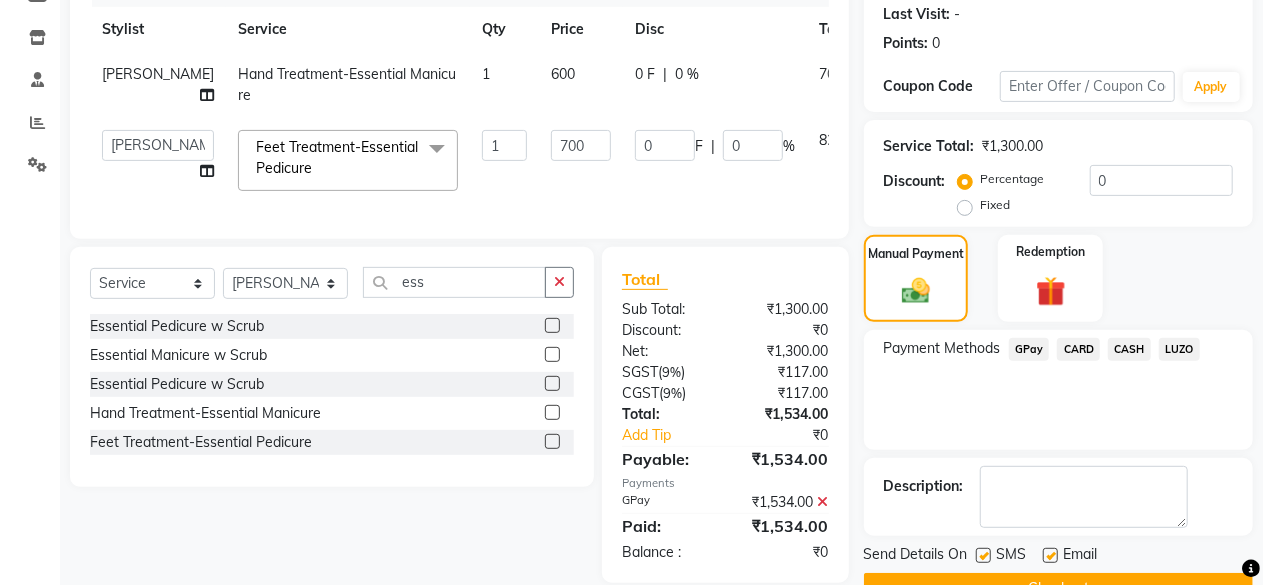 scroll, scrollTop: 324, scrollLeft: 0, axis: vertical 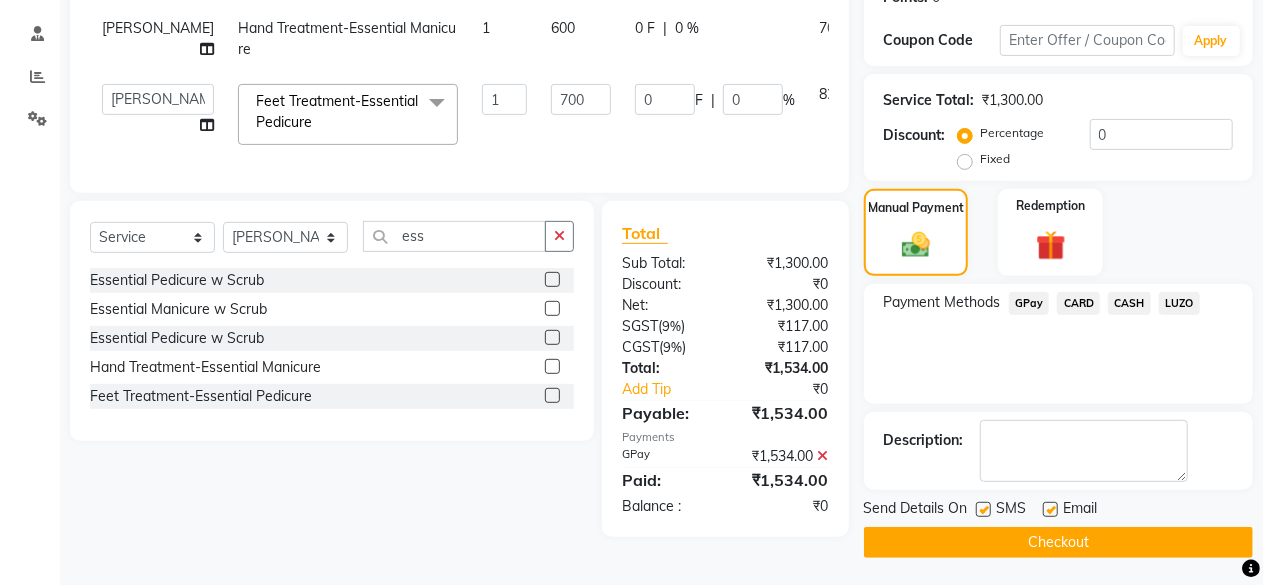 click on "Checkout" 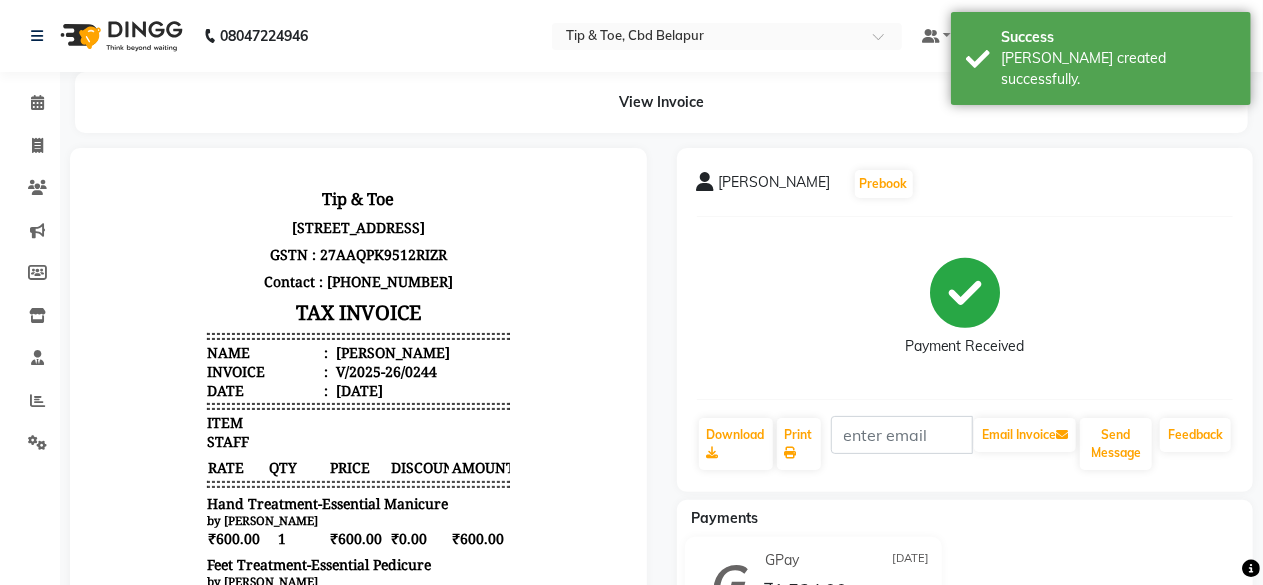 scroll, scrollTop: 0, scrollLeft: 0, axis: both 